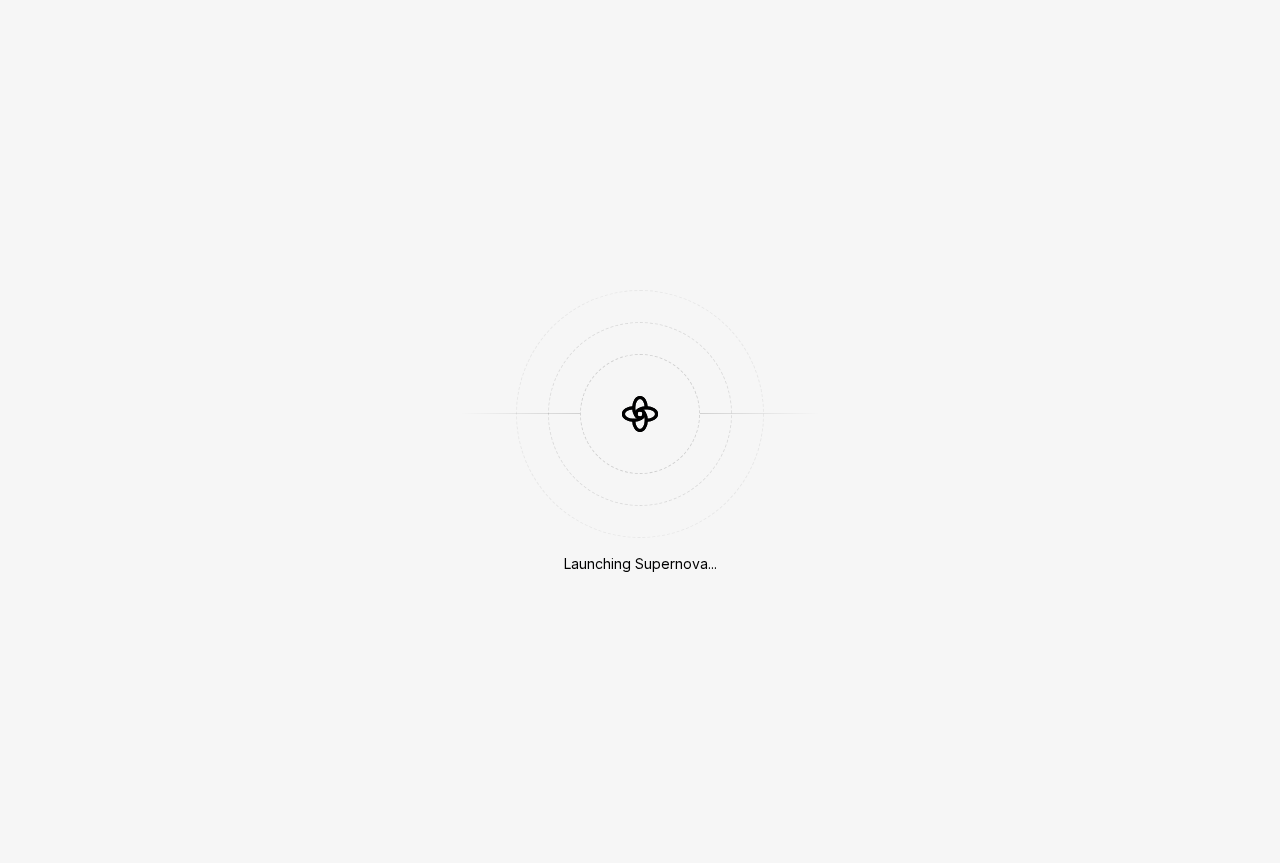 scroll, scrollTop: 0, scrollLeft: 0, axis: both 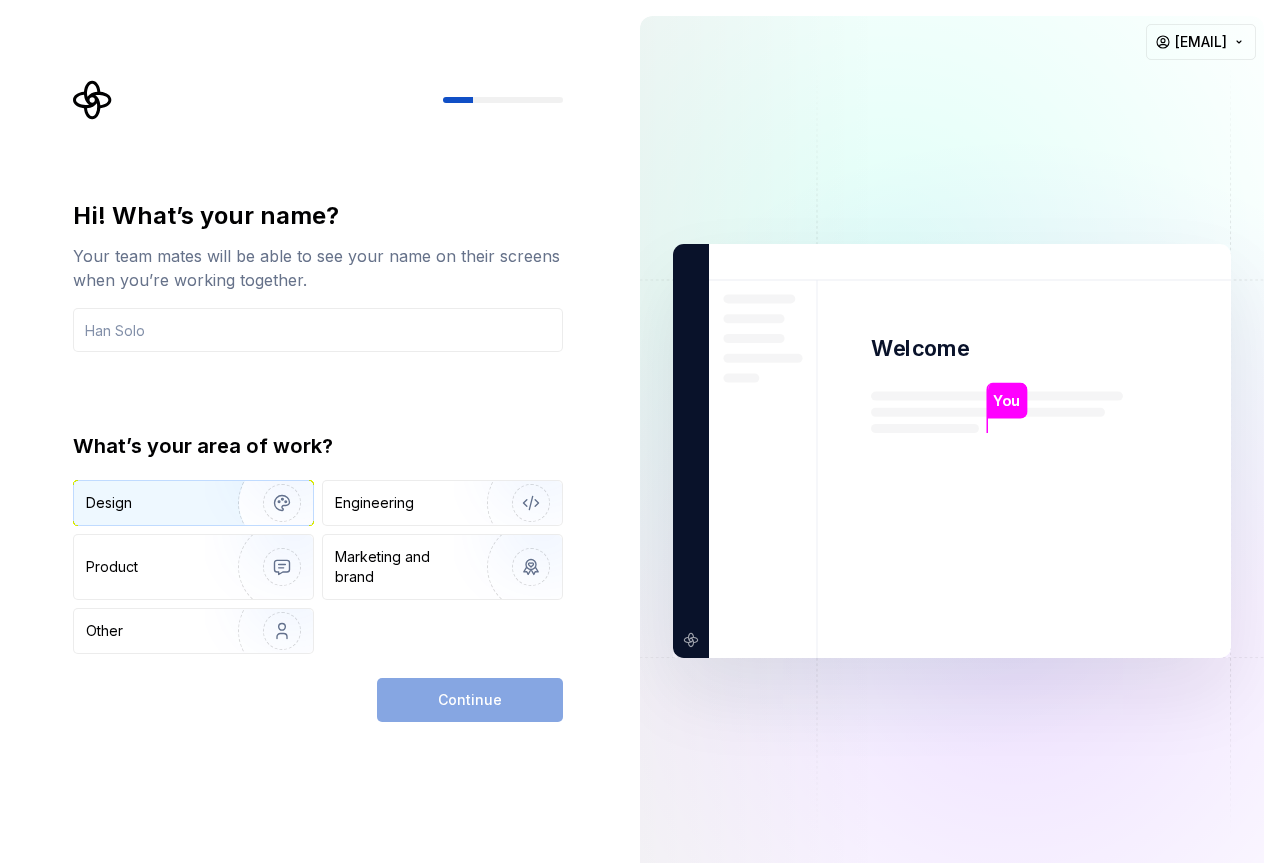 click at bounding box center (269, 503) 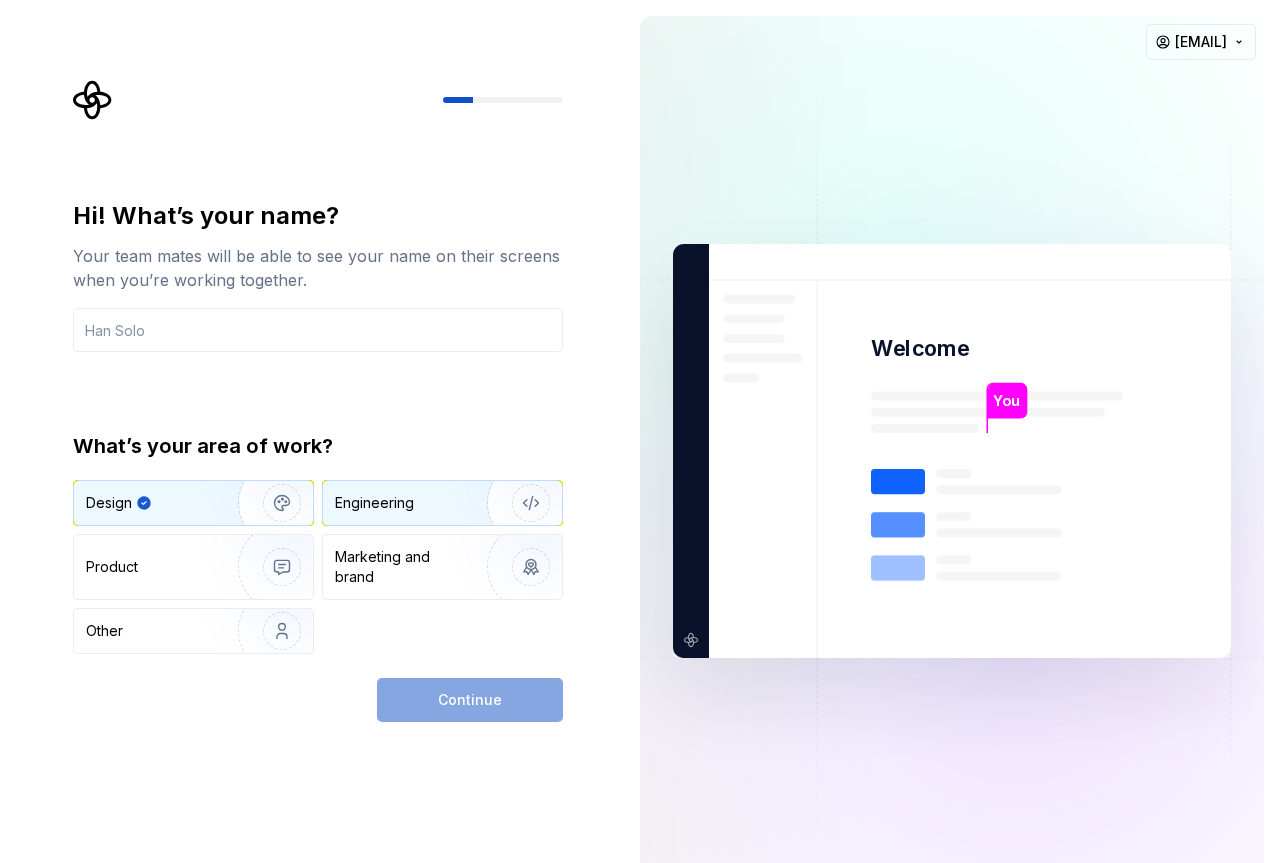 click on "Engineering" at bounding box center (374, 503) 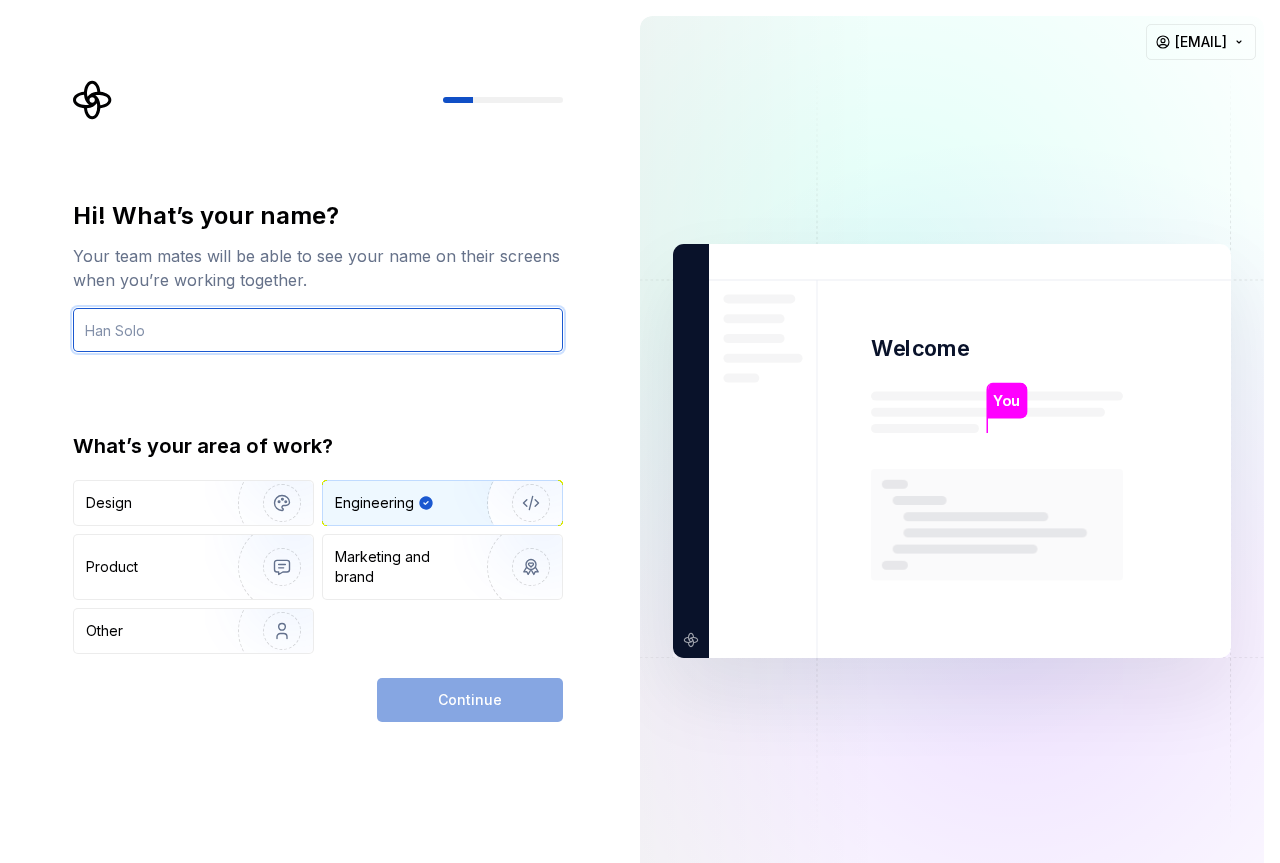 click at bounding box center [318, 330] 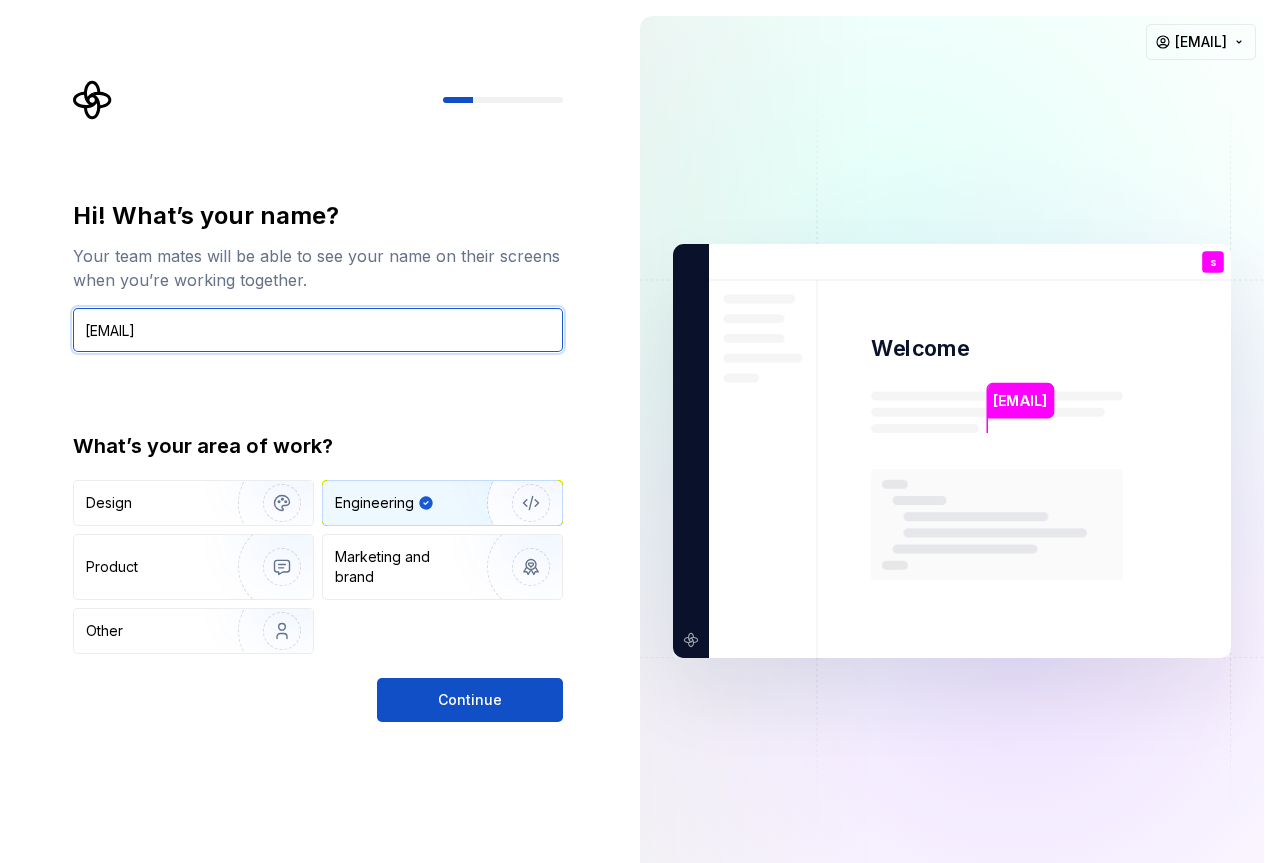 drag, startPoint x: 299, startPoint y: 334, endPoint x: 148, endPoint y: 343, distance: 151.26797 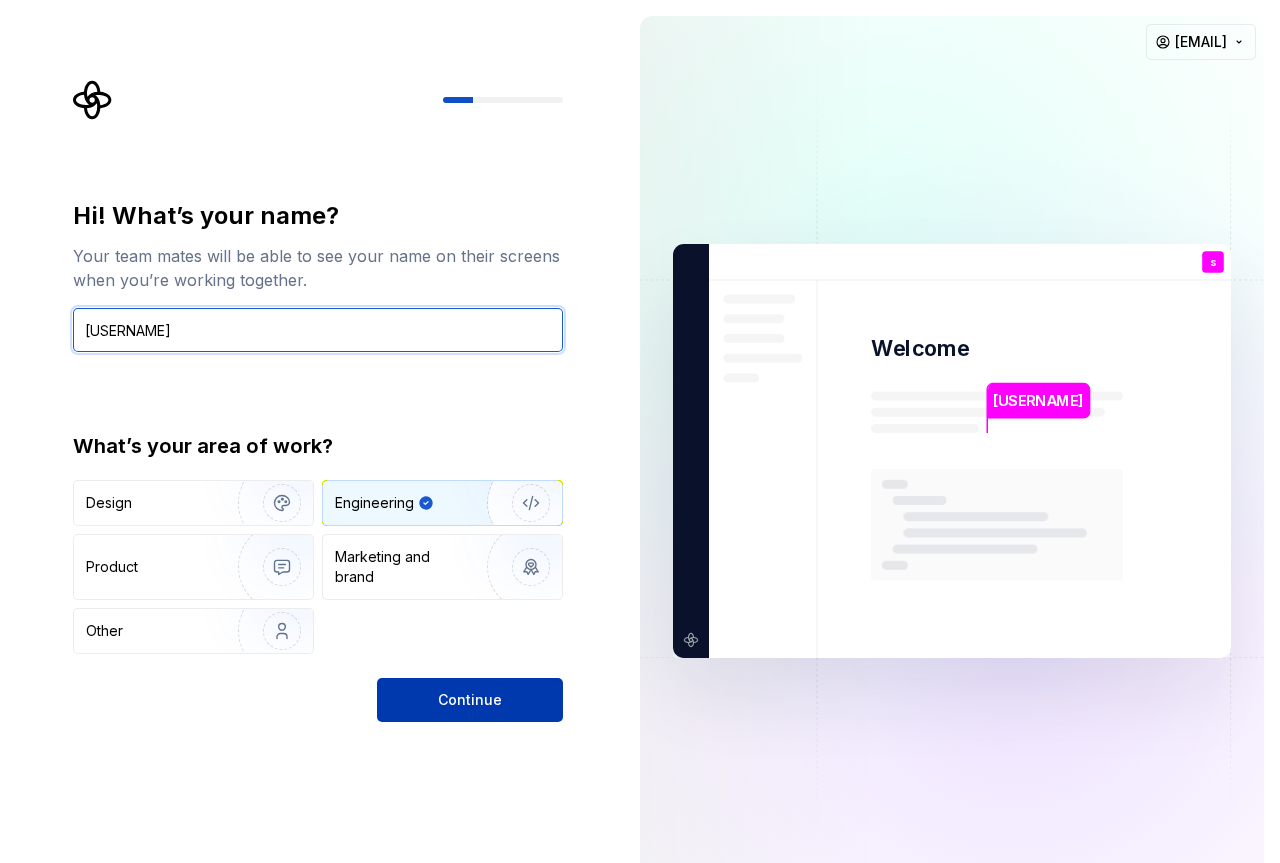 type on "[USERNAME]" 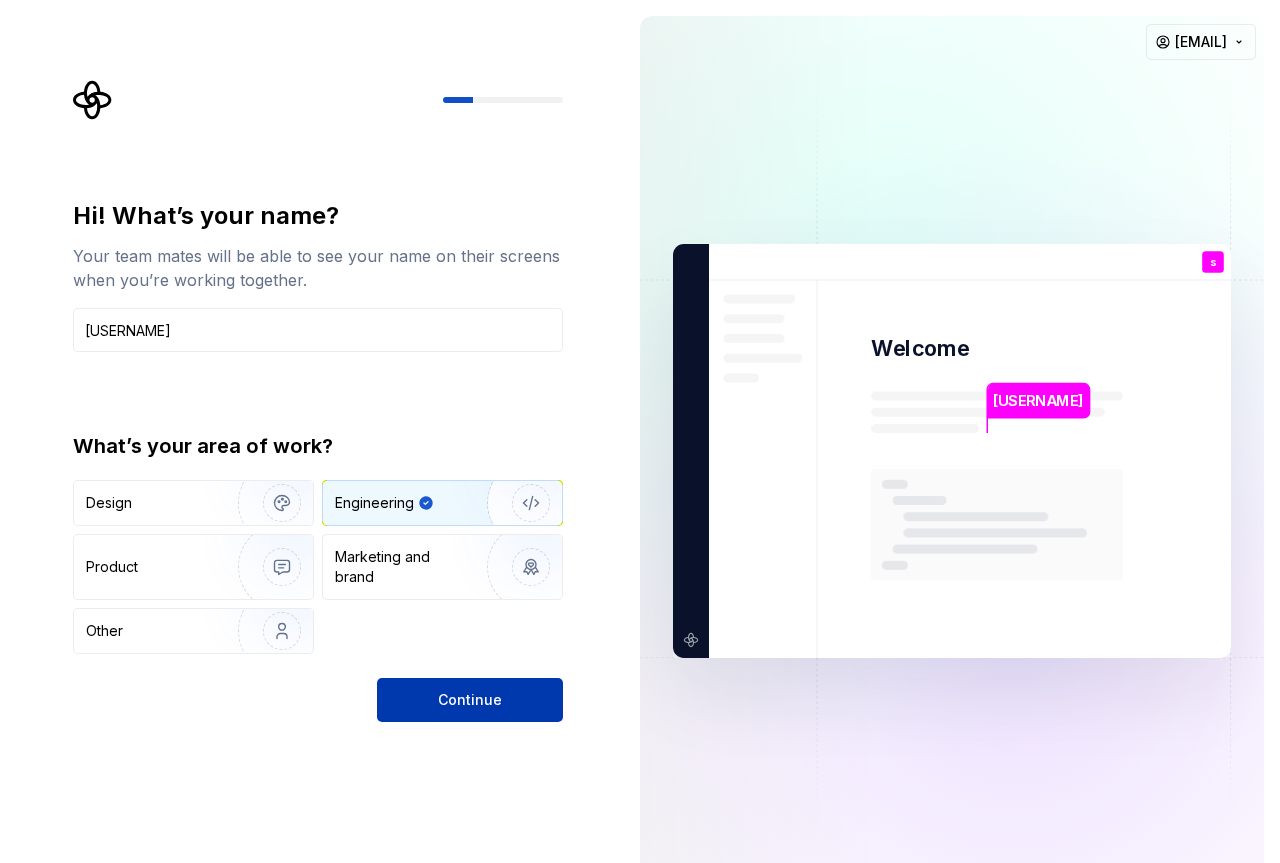 click on "Continue" at bounding box center [470, 700] 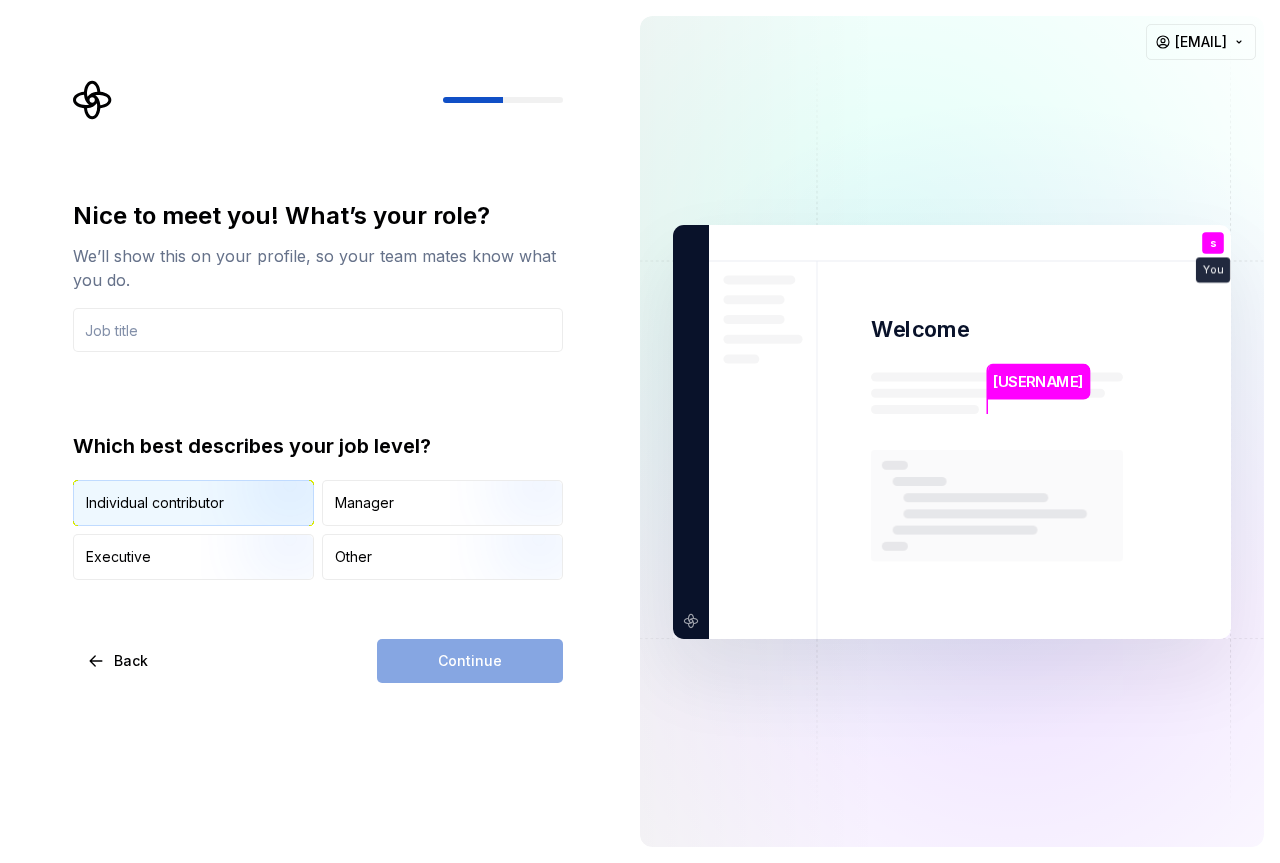 click at bounding box center [265, 528] 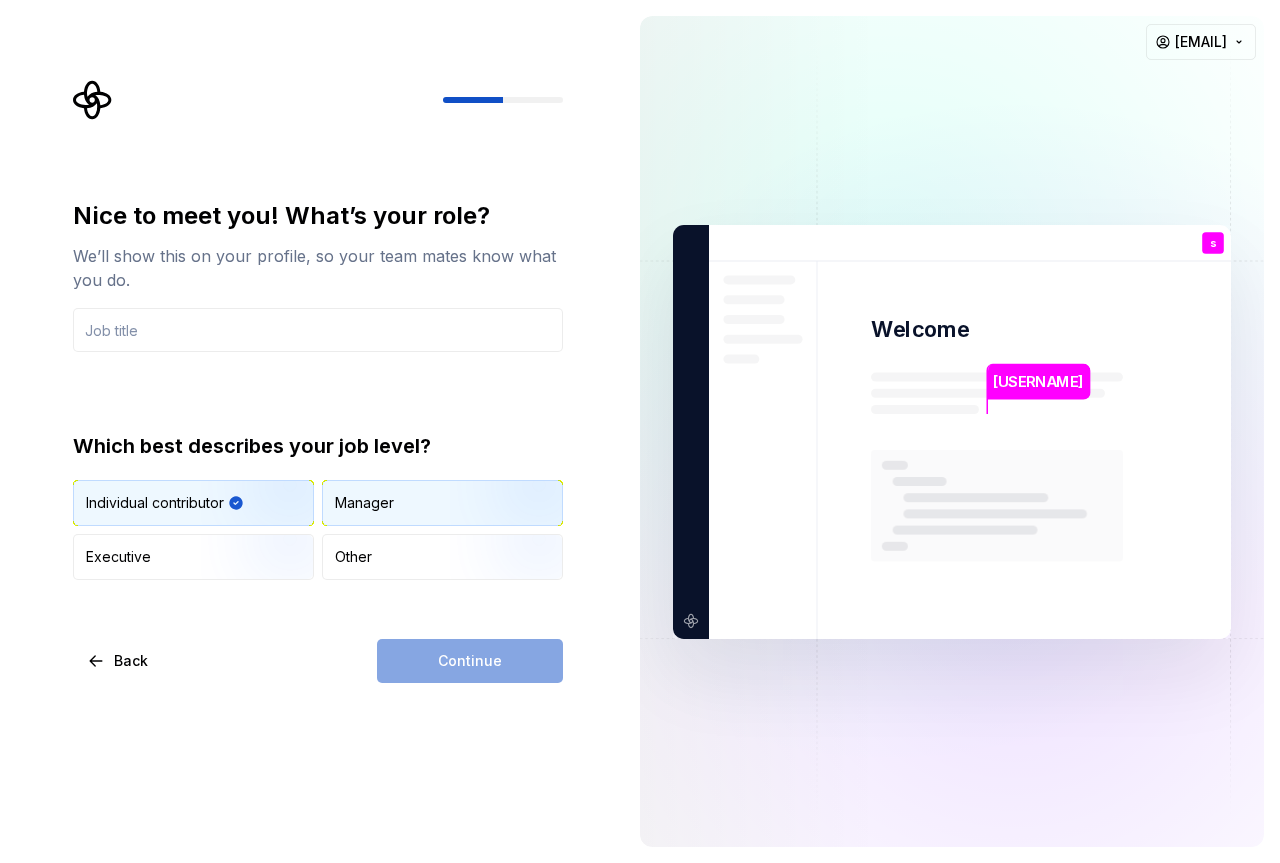 click on "Manager" at bounding box center [364, 503] 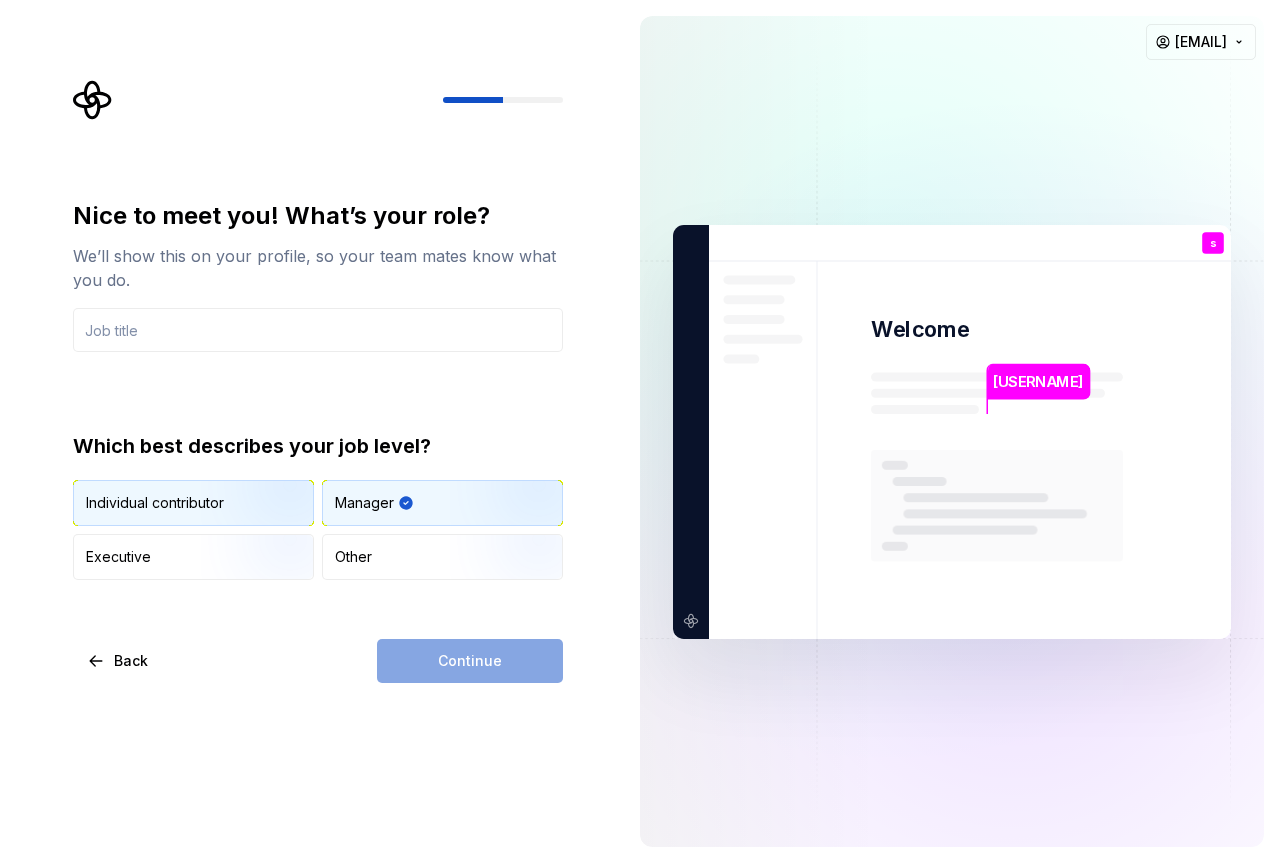 click at bounding box center [265, 528] 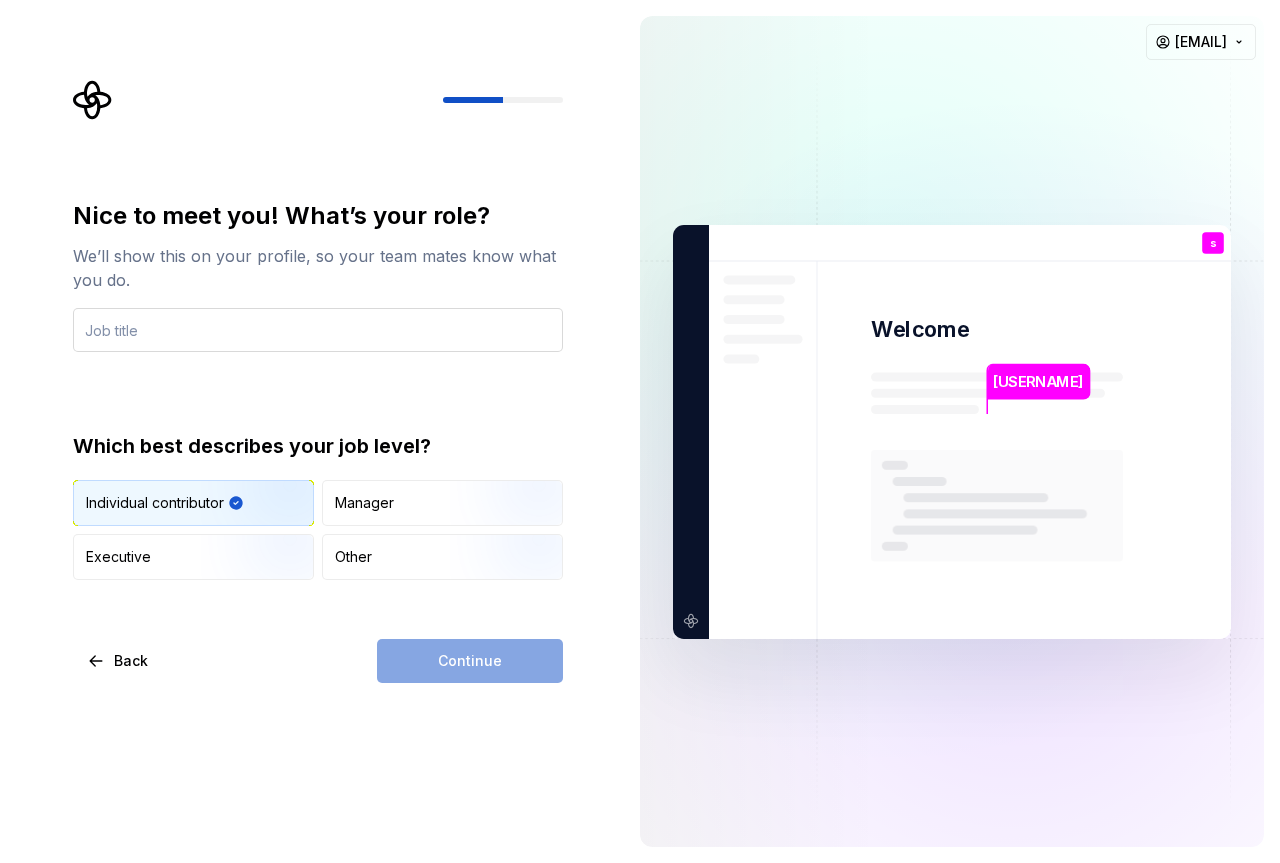 click at bounding box center (318, 330) 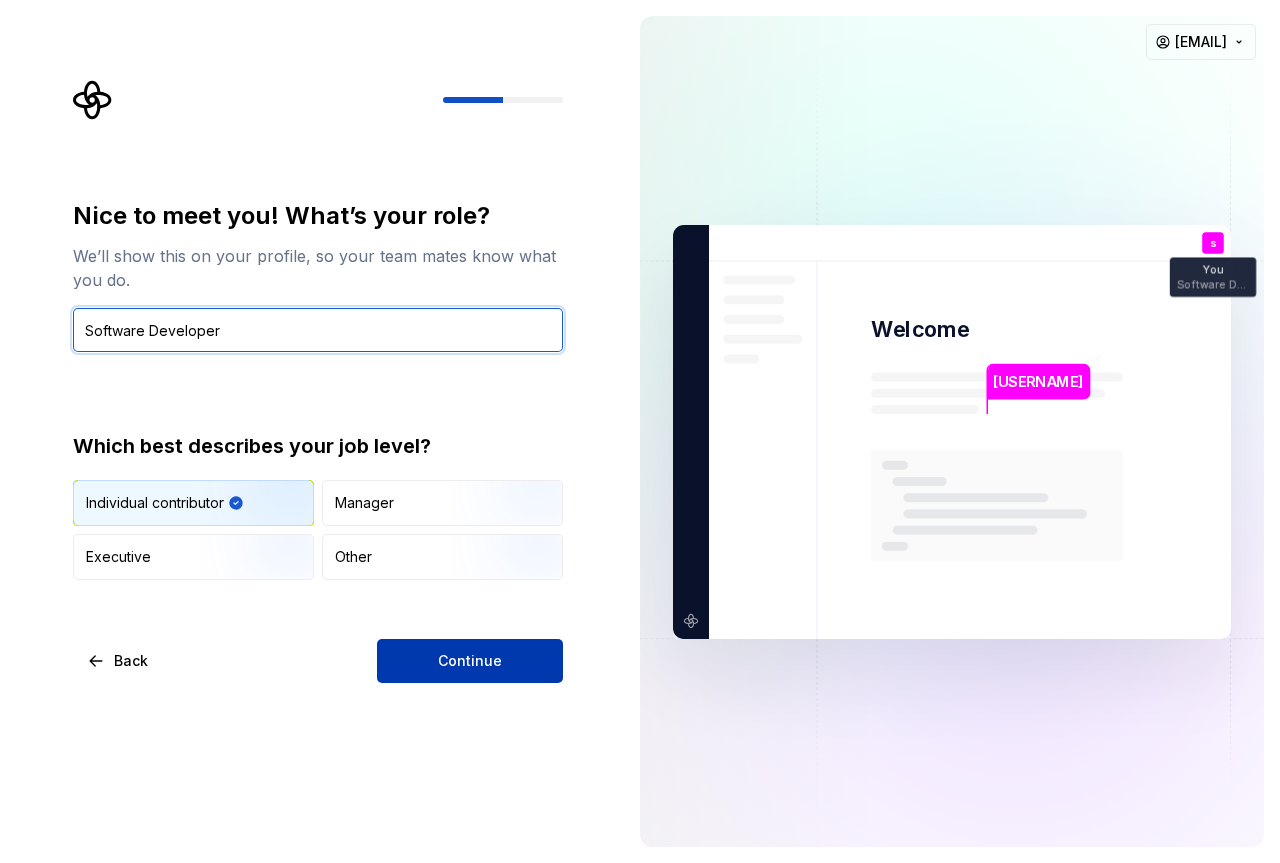type on "Software Developer" 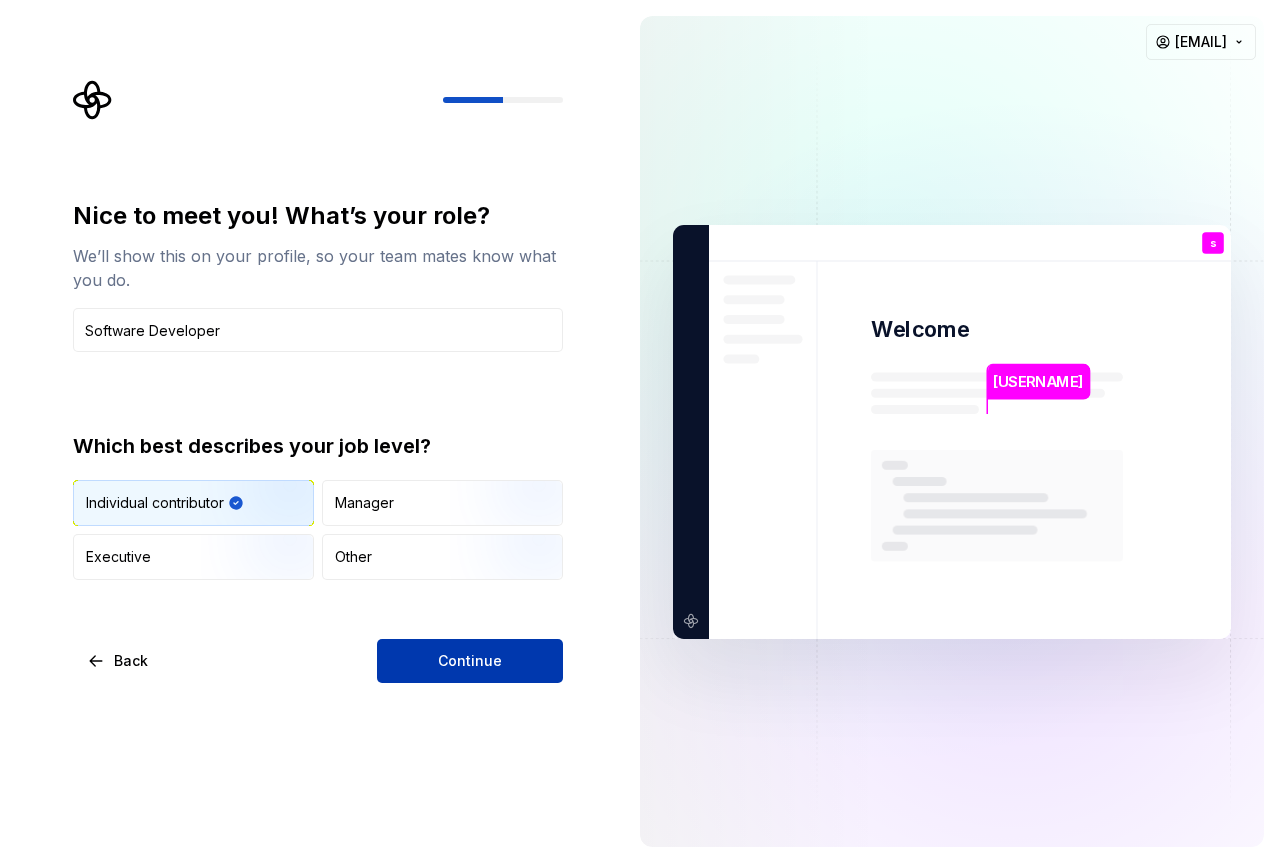 click on "Continue" at bounding box center [470, 661] 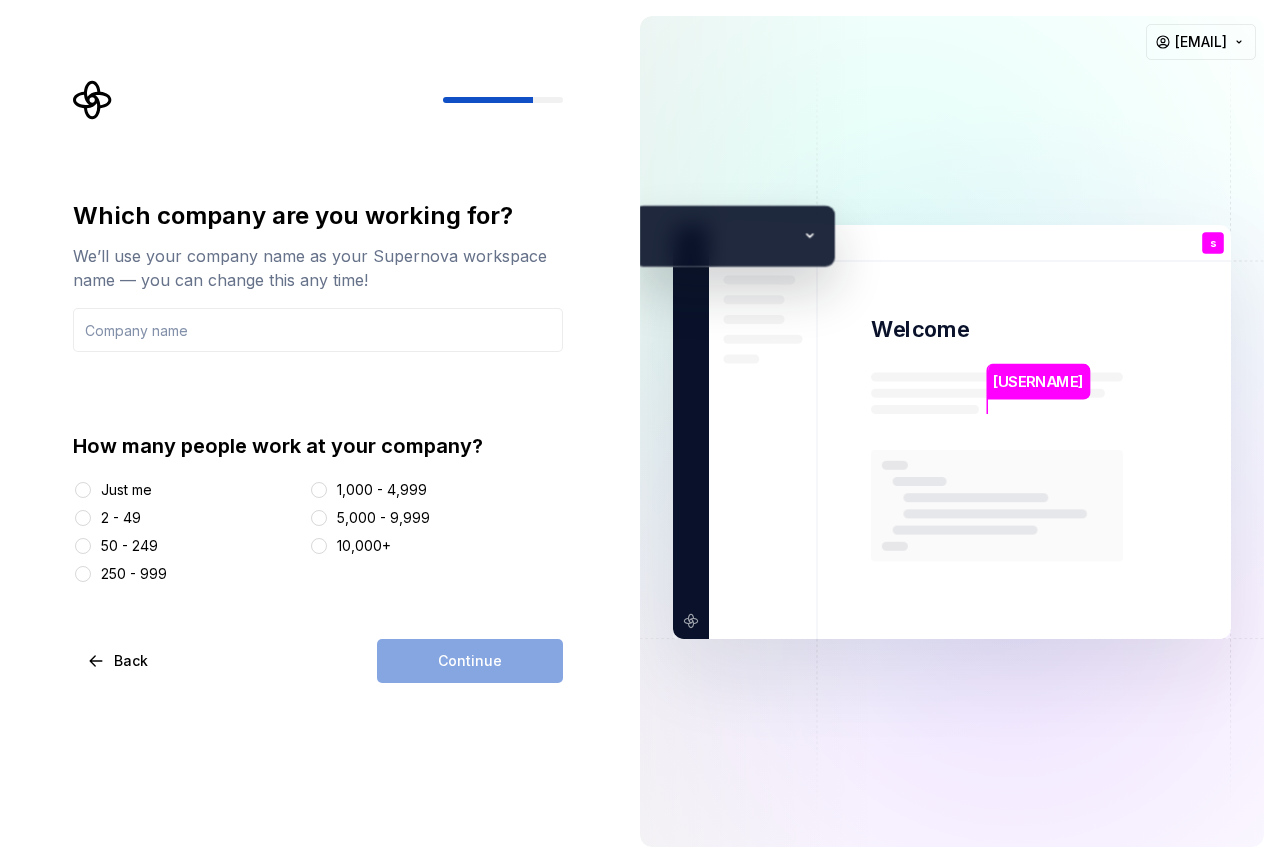 click on "Just me" at bounding box center (126, 490) 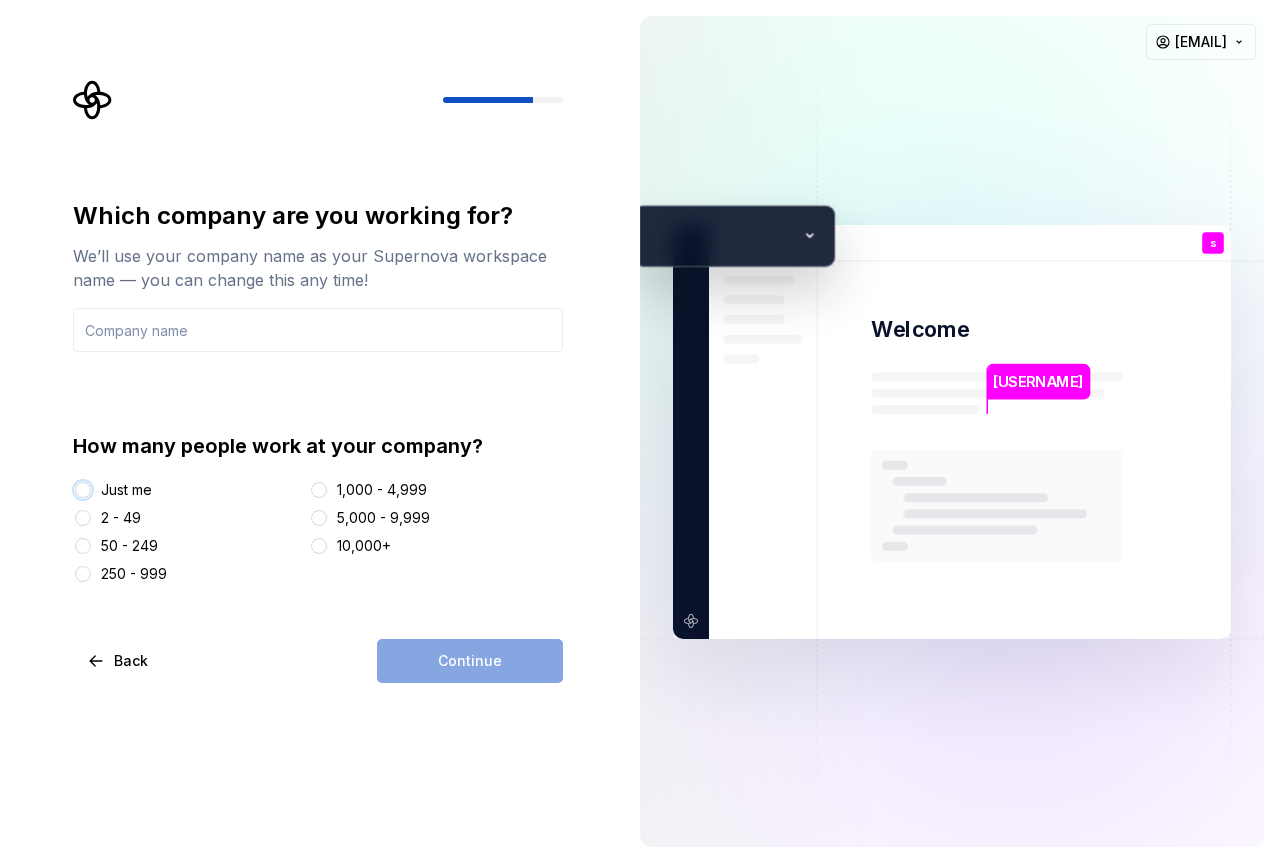 click on "Just me" at bounding box center (83, 490) 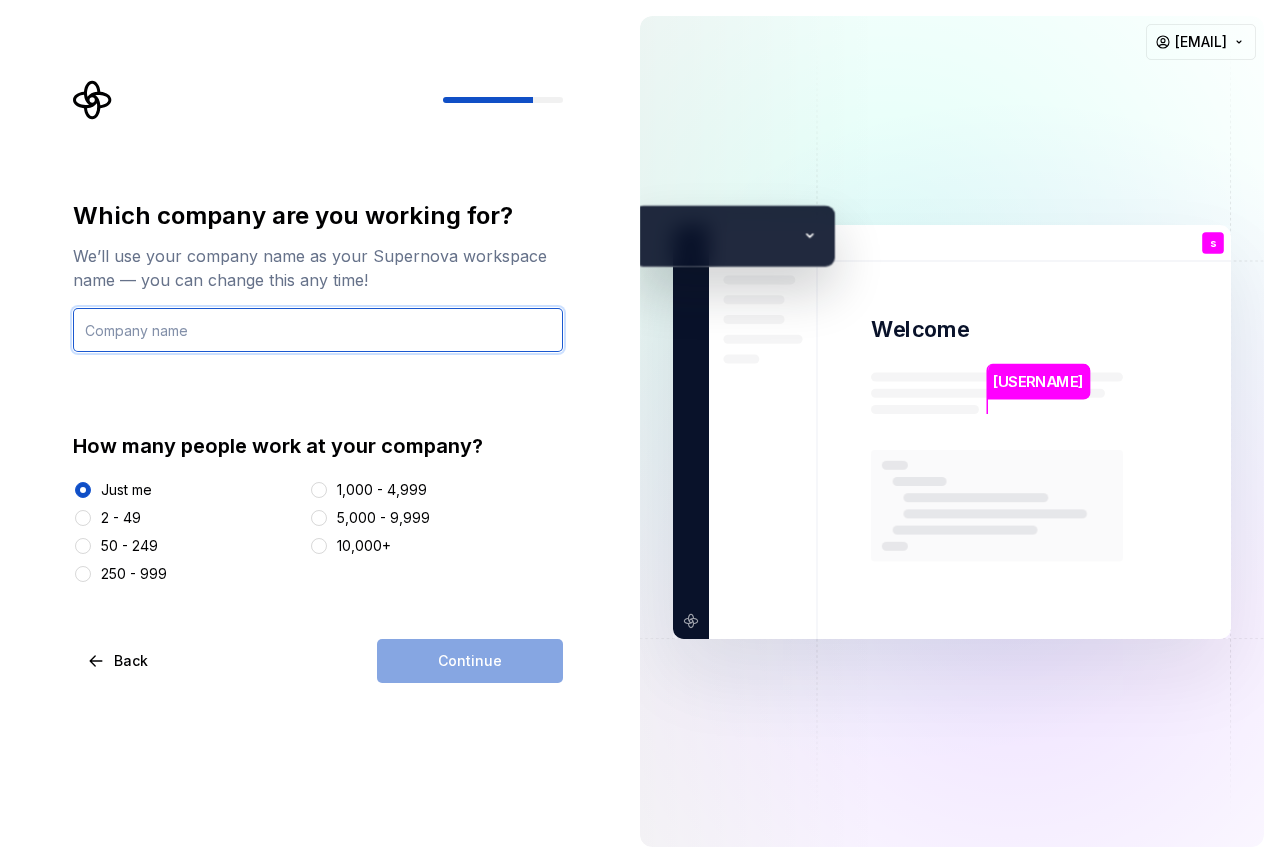 click at bounding box center (318, 330) 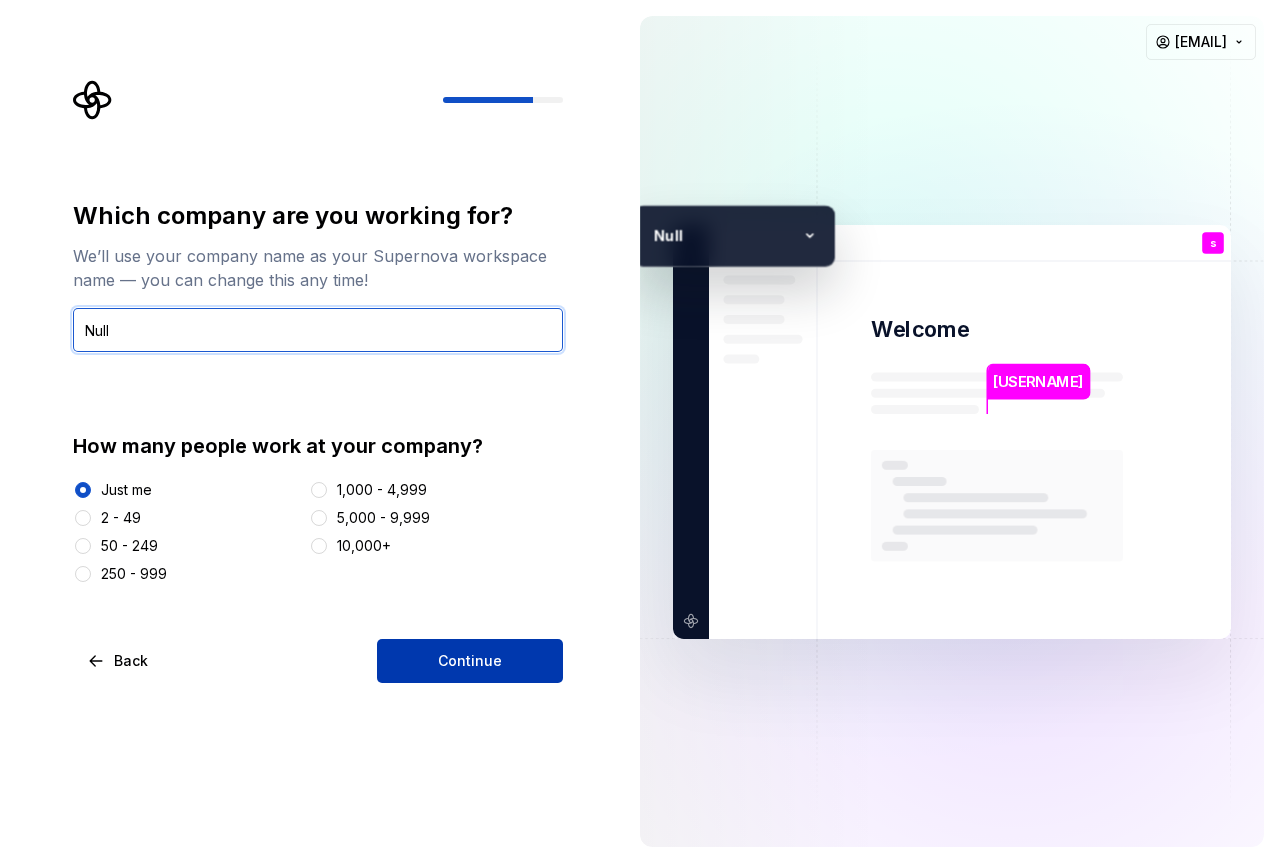 type on "Null" 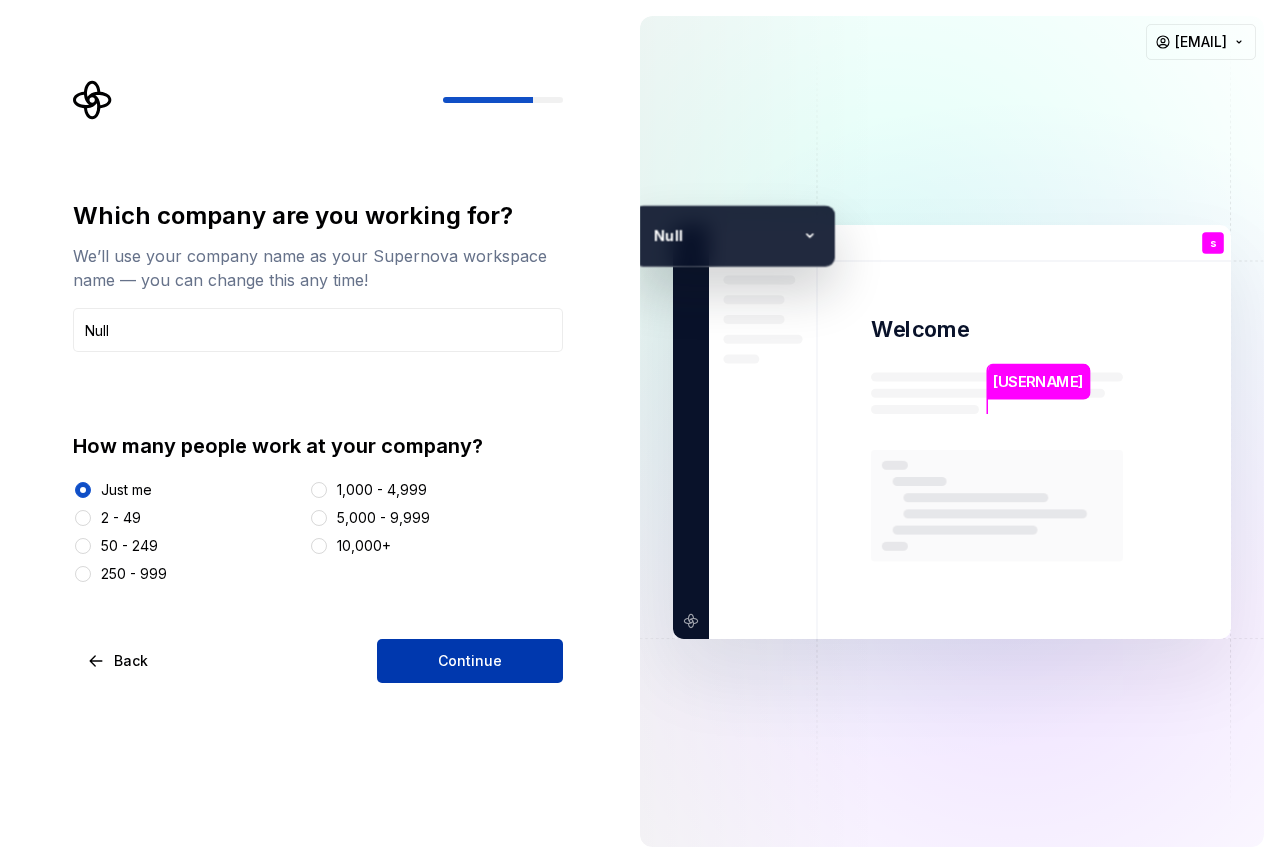 click on "Continue" at bounding box center (470, 661) 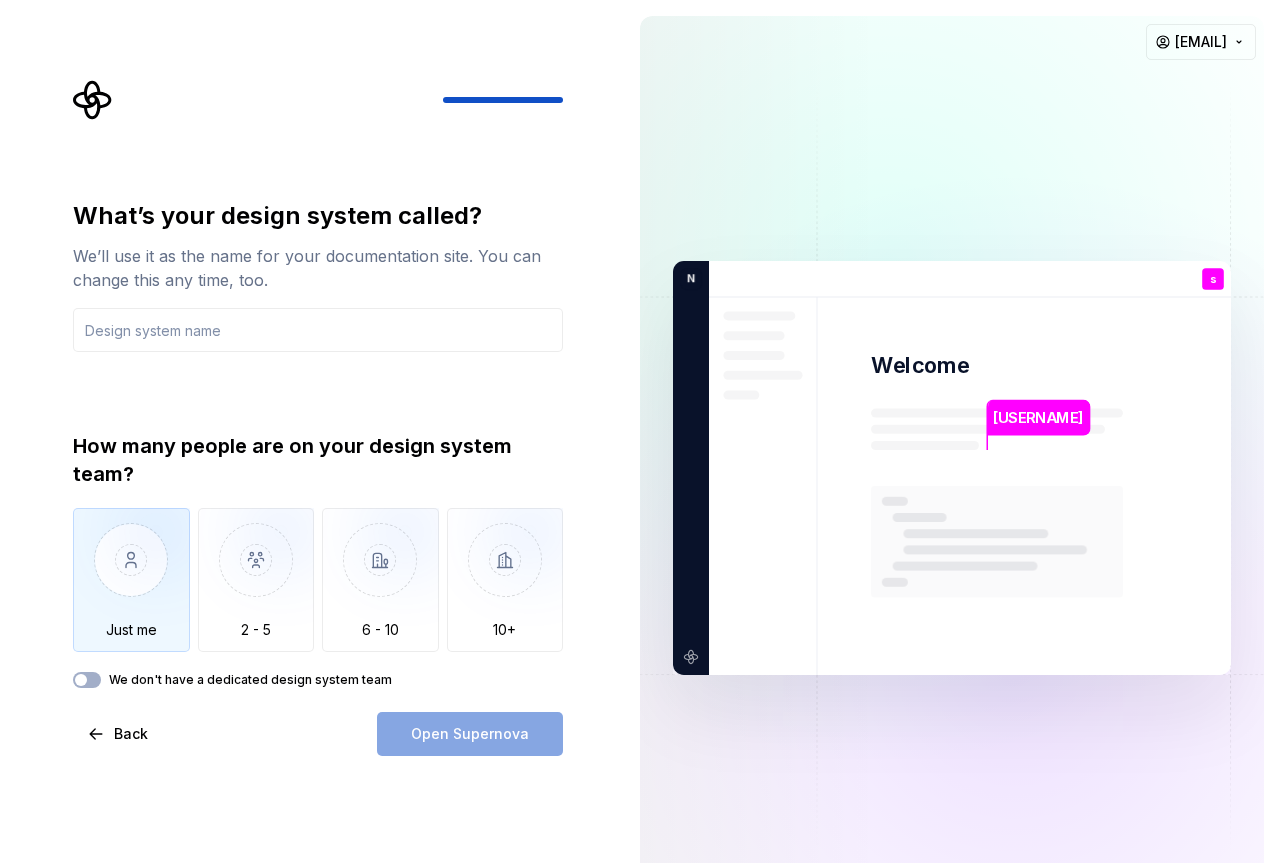 click at bounding box center [131, 575] 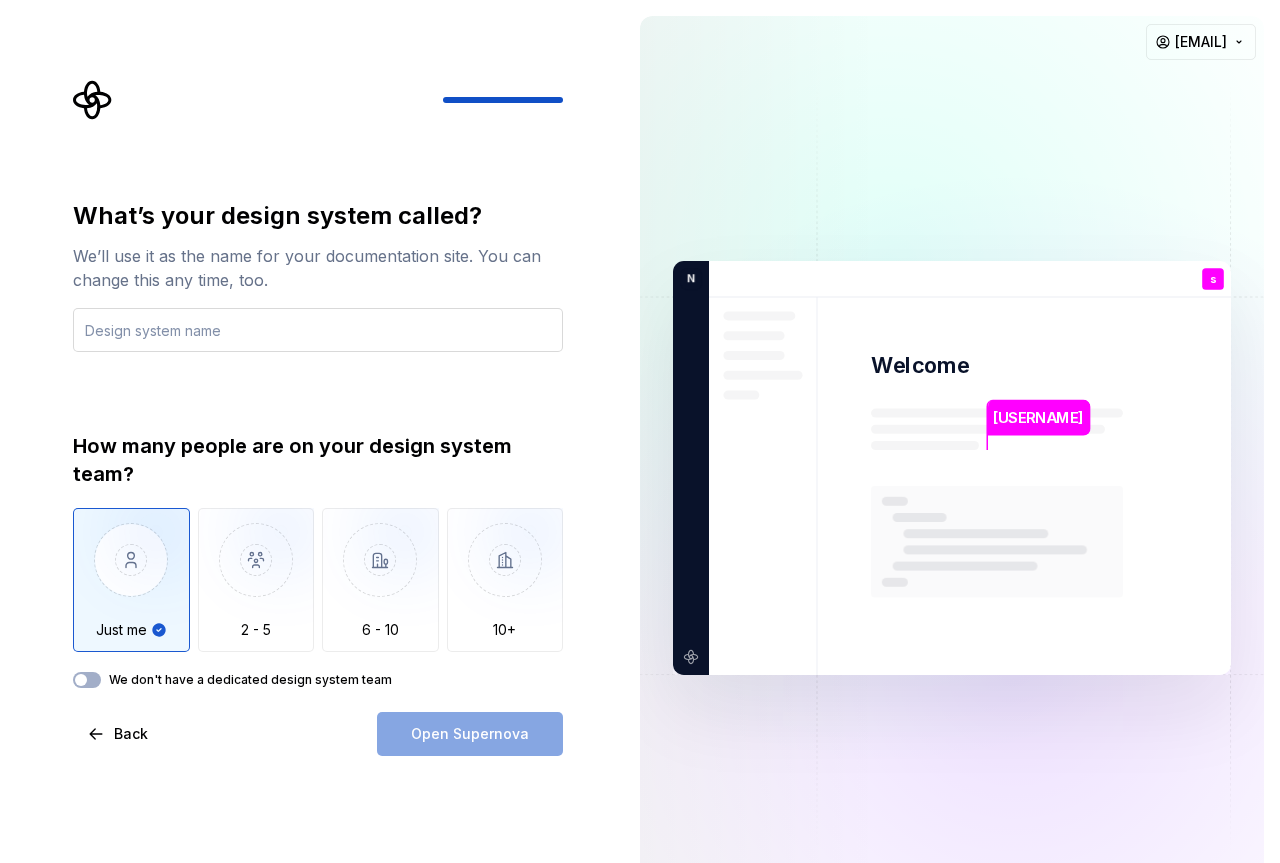 click at bounding box center (318, 330) 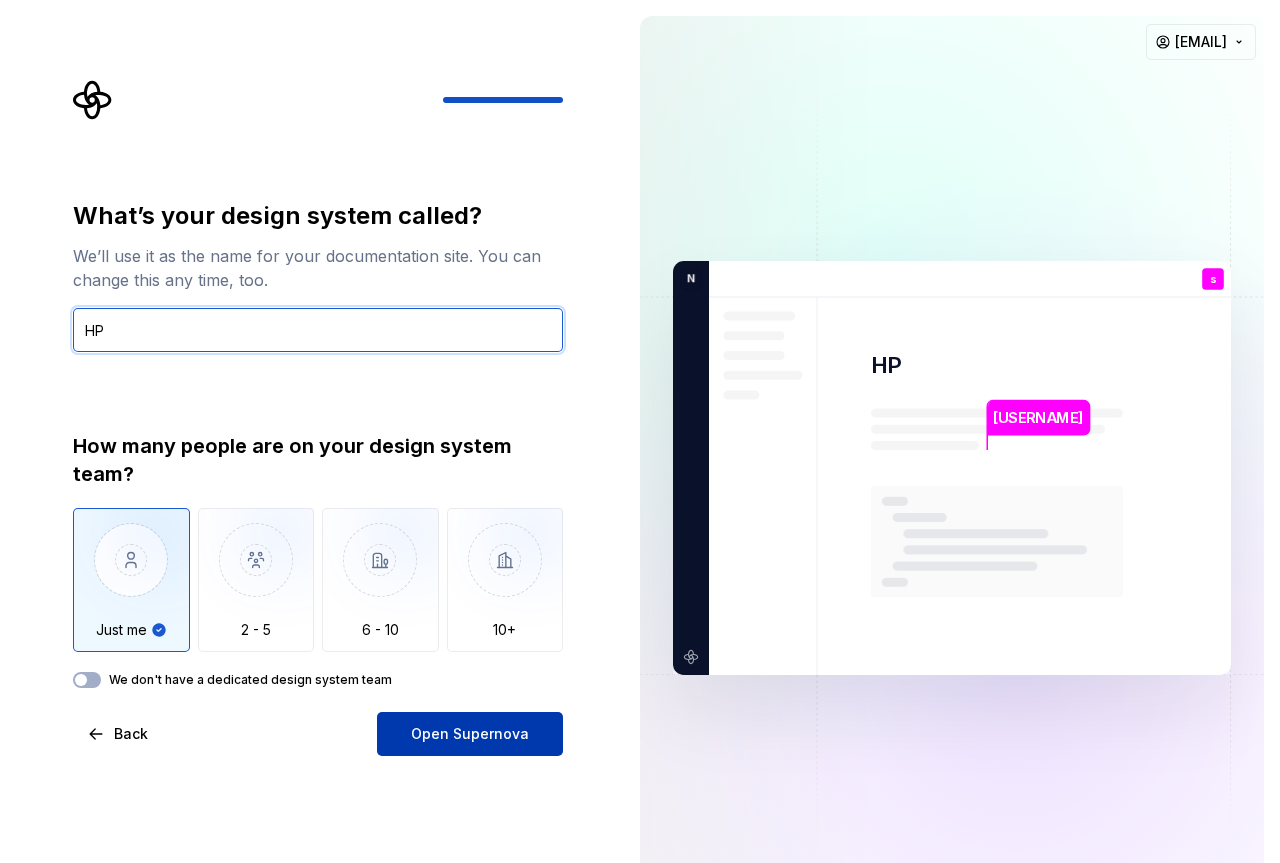 type on "HP" 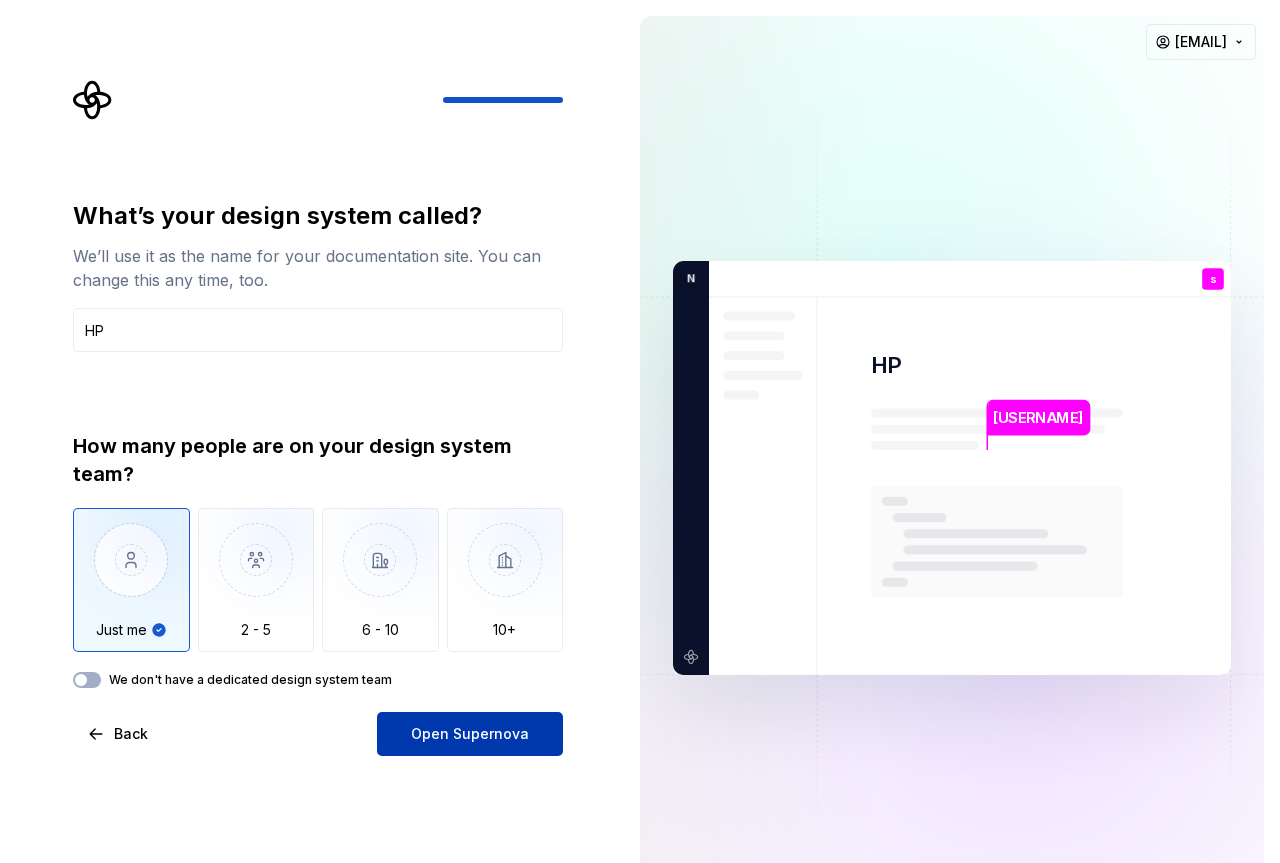 click on "Open Supernova" at bounding box center (470, 734) 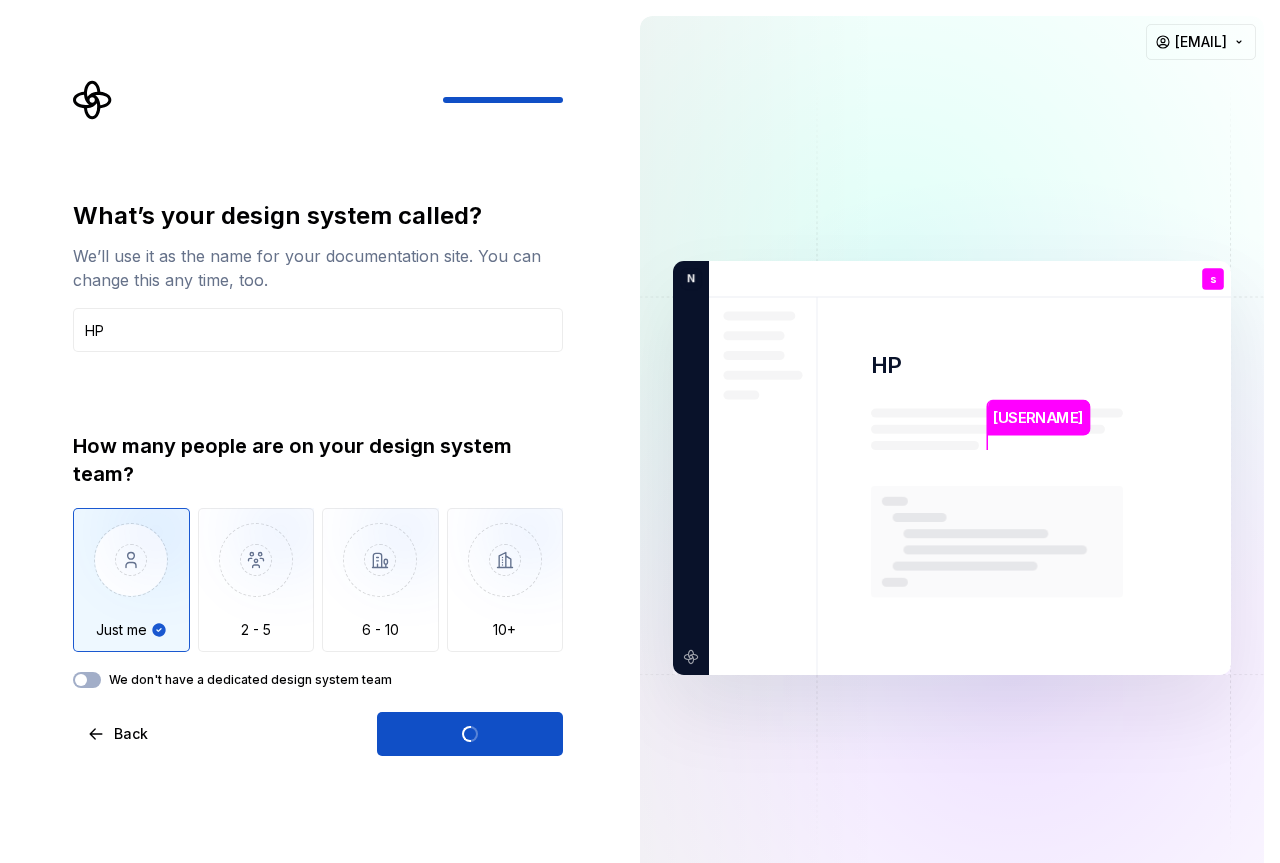 click on "We don't have a dedicated design system team" at bounding box center (250, 680) 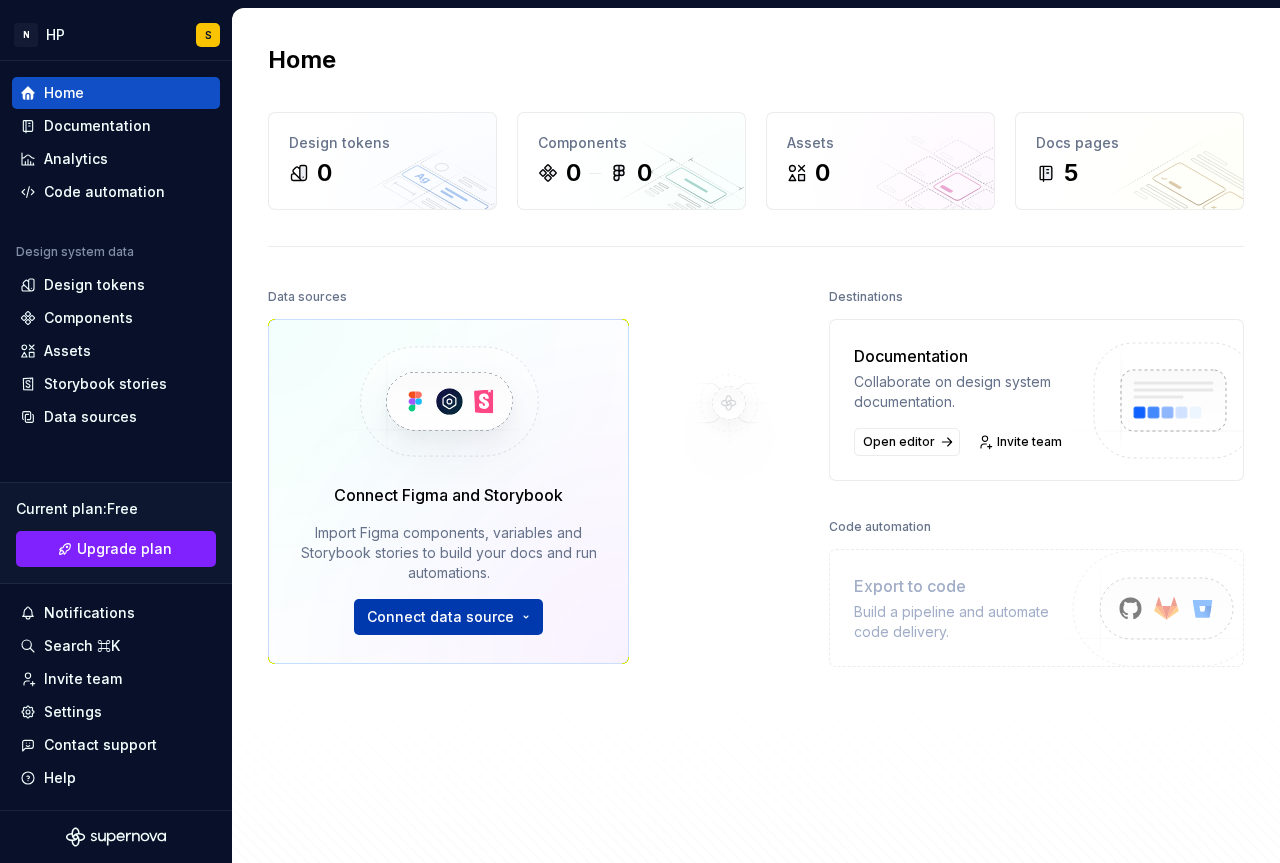 click on "N HP S Home Documentation Analytics Code automation Design system data Design tokens Components Assets Storybook stories Data sources Current plan : Free Upgrade plan Notifications Search ⌘K Invite team Settings Contact support Help Home Design tokens 0 Components 0 0 Assets 0 Docs pages 5 Data sources Connect Figma and Storybook Import Figma components, variables and Storybook stories to build your docs and run automations. Connect data source Destinations Documentation Collaborate on design system documentation. Open editor Invite team Code automation Export to code Build a pipeline and automate code delivery. Product documentation Learn how to build, manage and maintain design systems in smarter ways. Developer documentation Start delivering your design choices to your codebases right away. Join our Slack community Connect and learn with other design system practitioners." at bounding box center [640, 431] 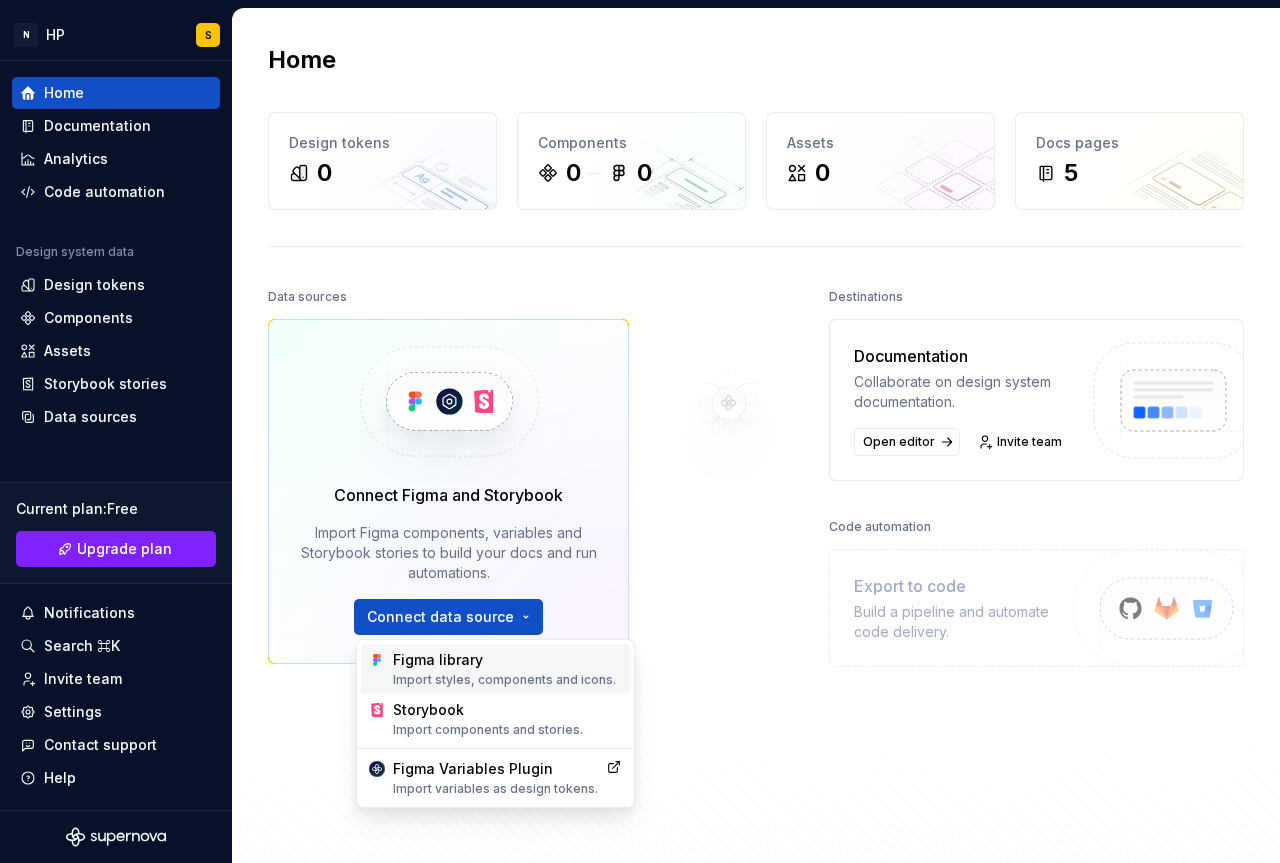 click on "Figma library Import styles, components and icons." at bounding box center [507, 669] 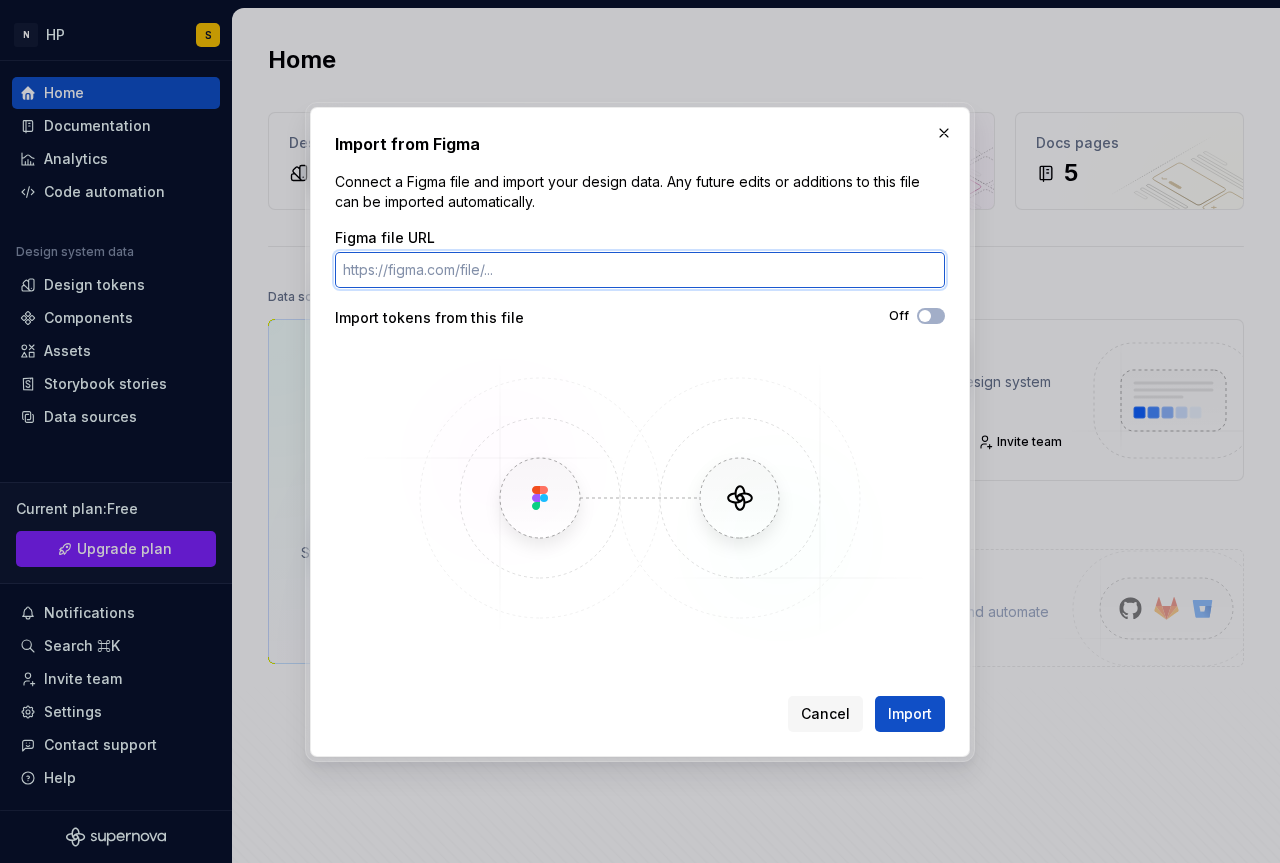 click on "Figma file URL" at bounding box center (640, 270) 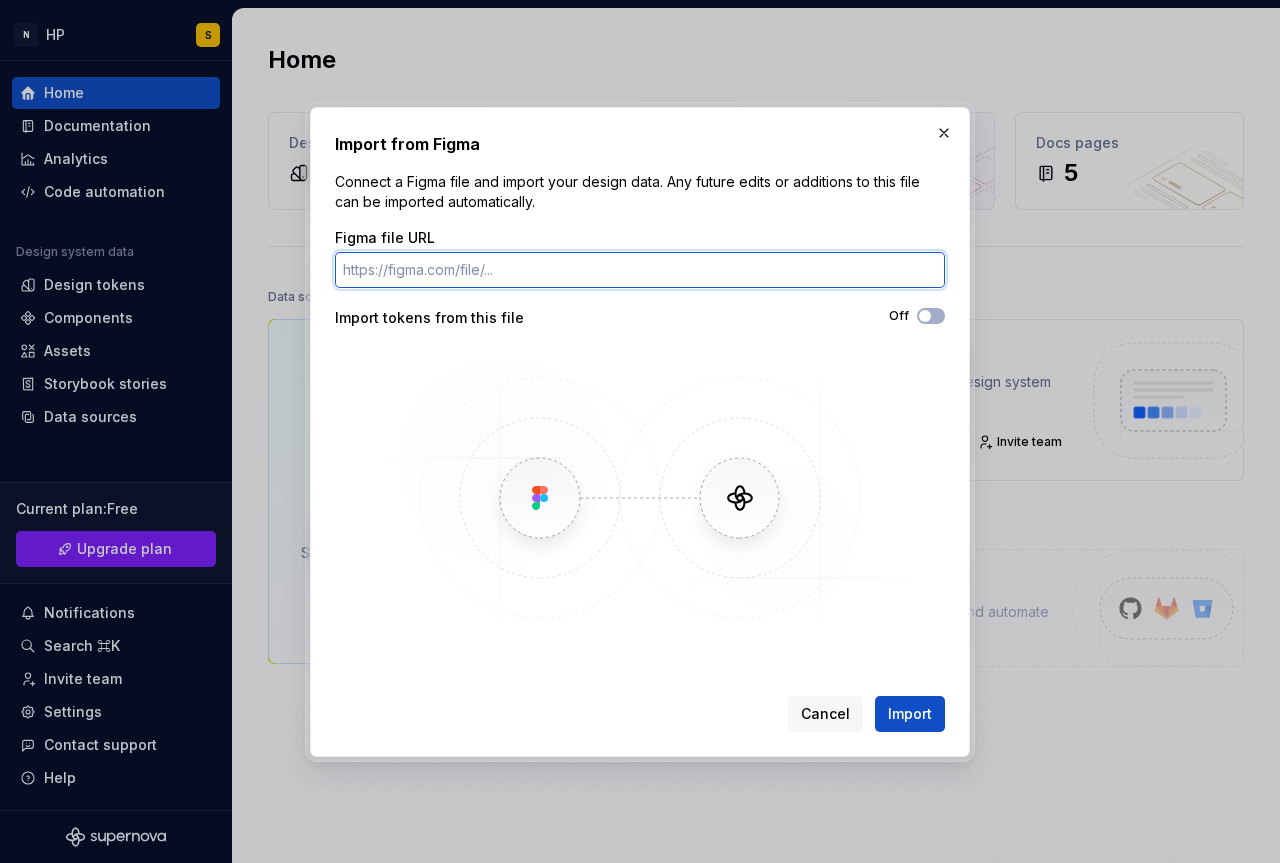paste on "https://www.figma.com/design/srsOjegzUnULImePFvRAy8/RSM-Do-Inventry-APP?node-id=0-1&t=Q9VYa2CIVqay6cnn-1" 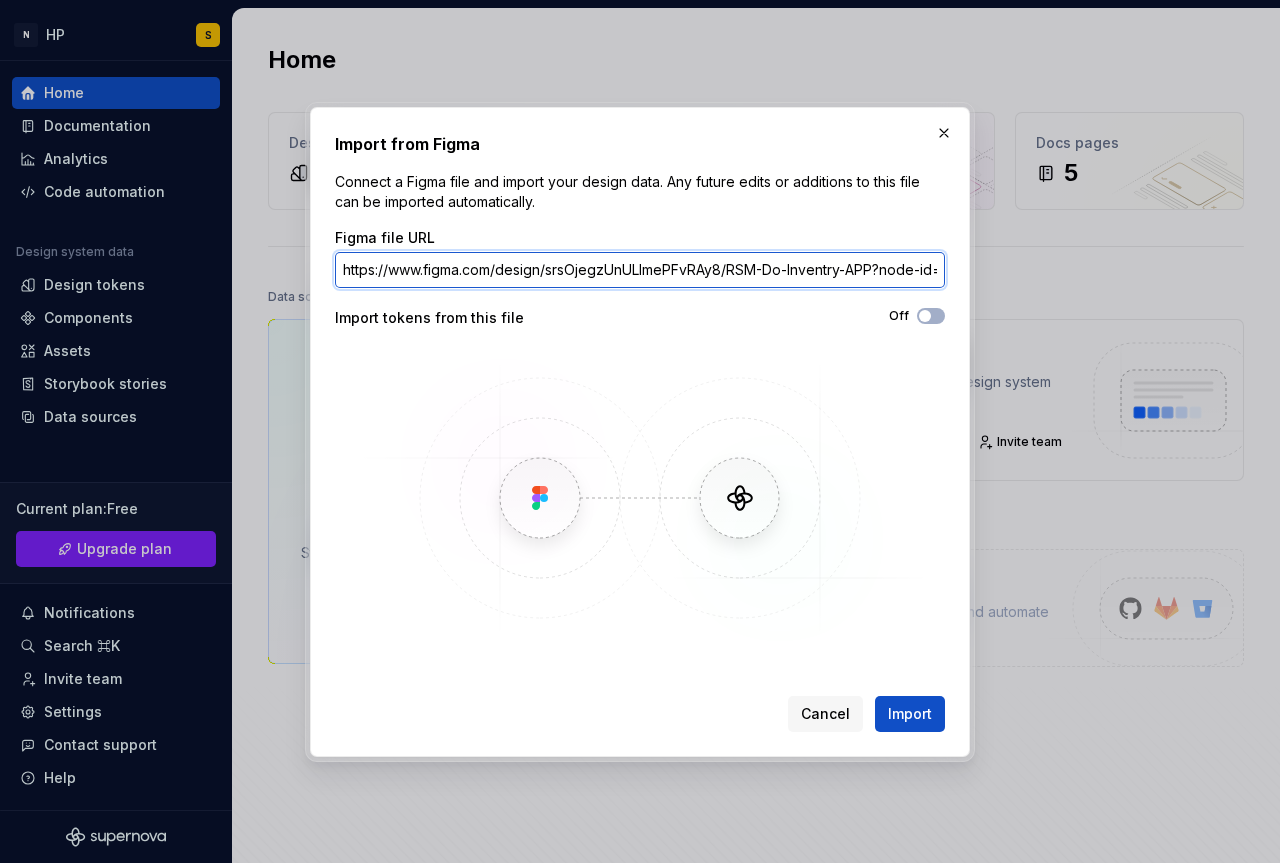 scroll, scrollTop: 0, scrollLeft: 206, axis: horizontal 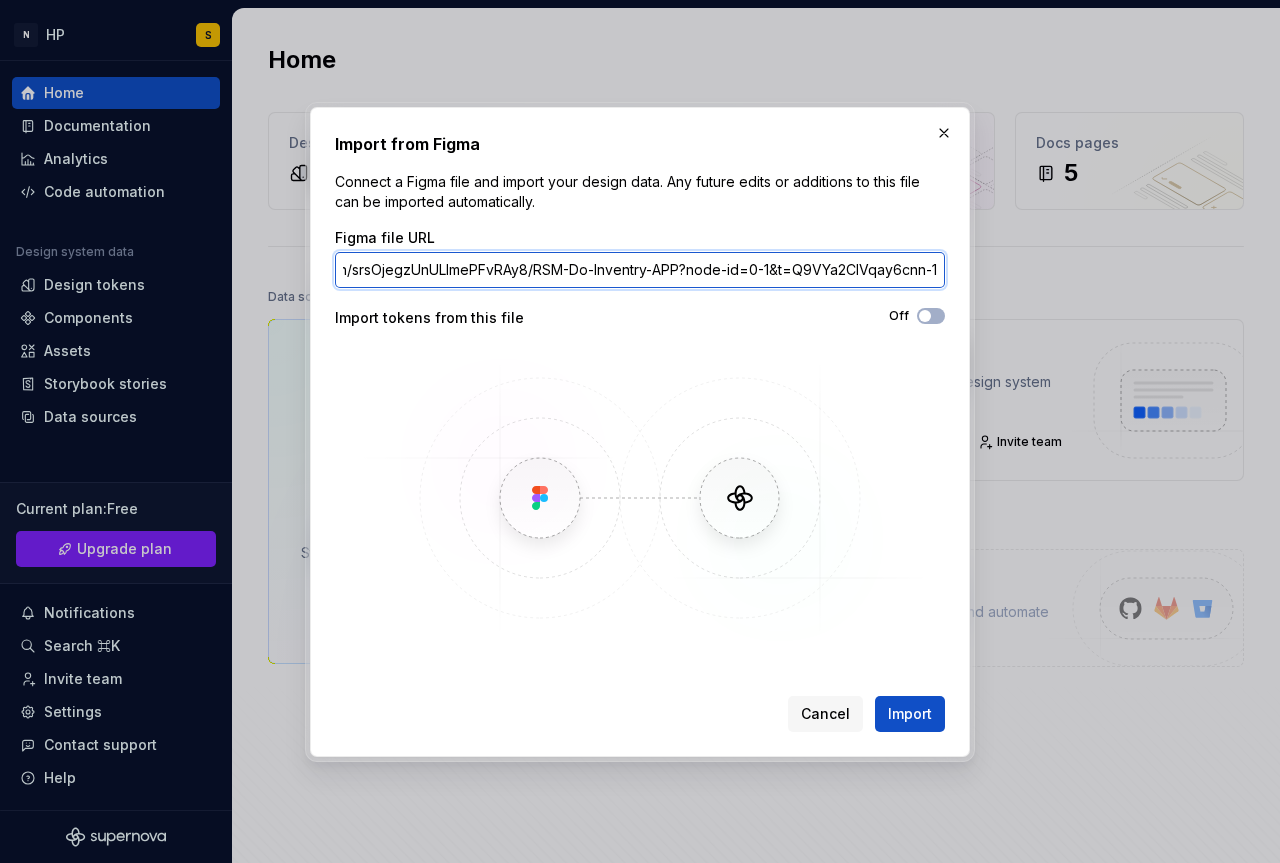 type on "https://www.figma.com/design/srsOjegzUnULImePFvRAy8/RSM-Do-Inventry-APP?node-id=0-1&t=Q9VYa2CIVqay6cnn-1" 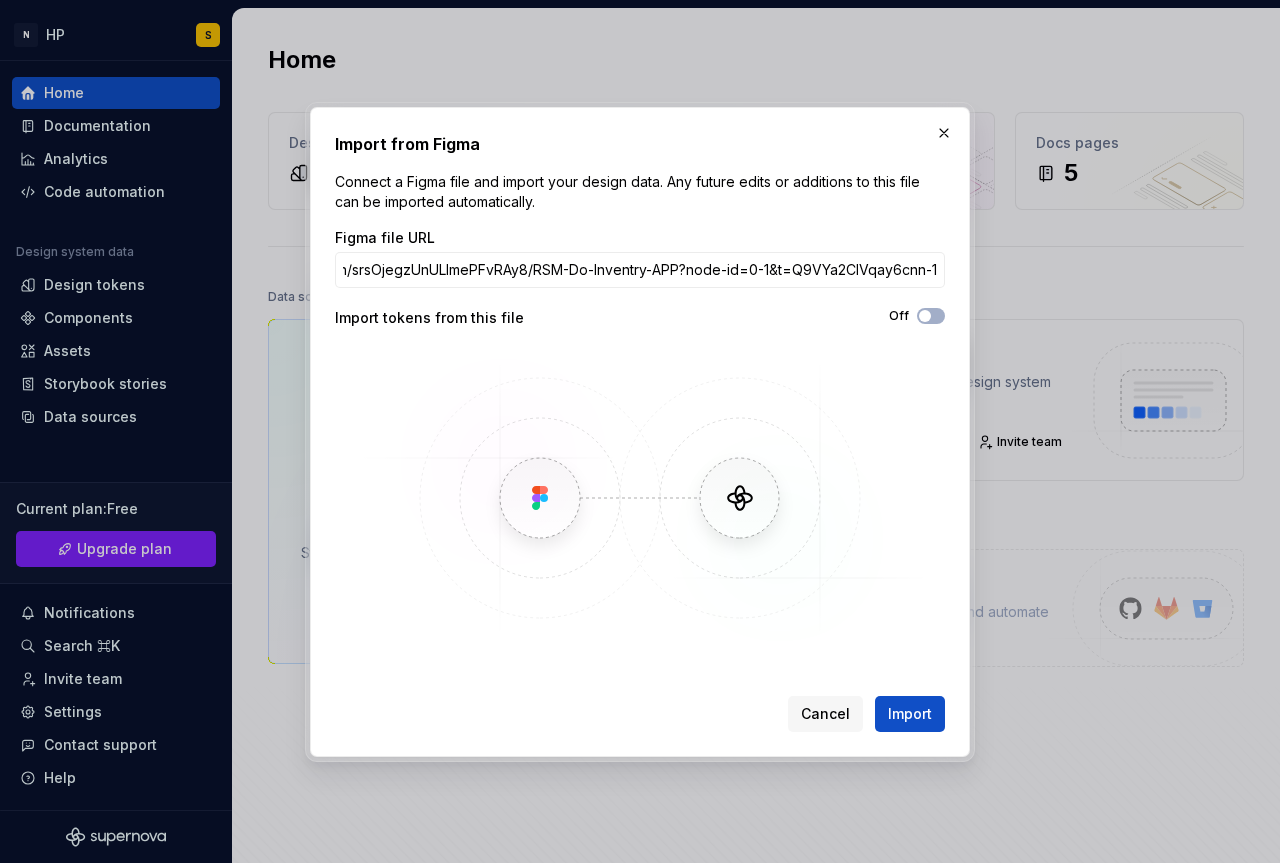 click on "Off" at bounding box center (792, 316) 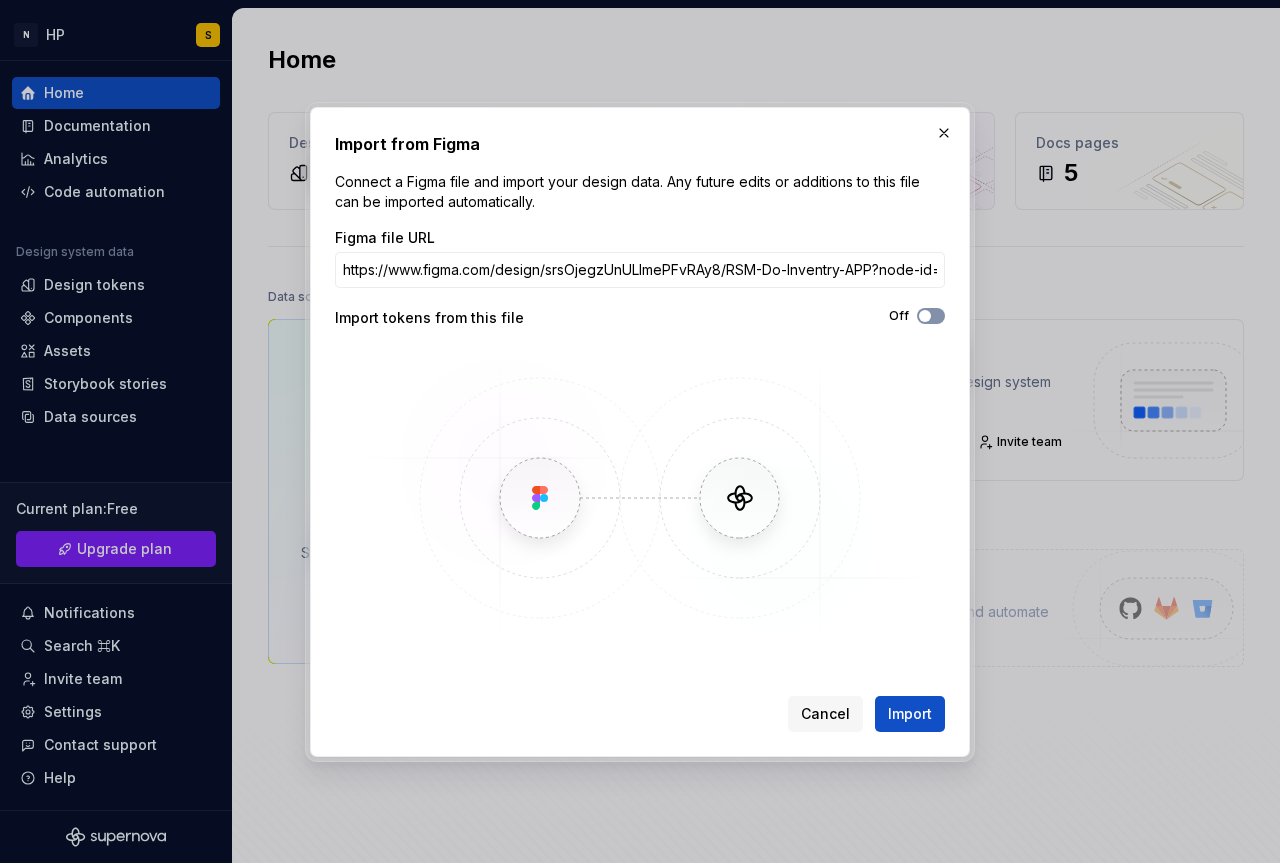 click at bounding box center [925, 316] 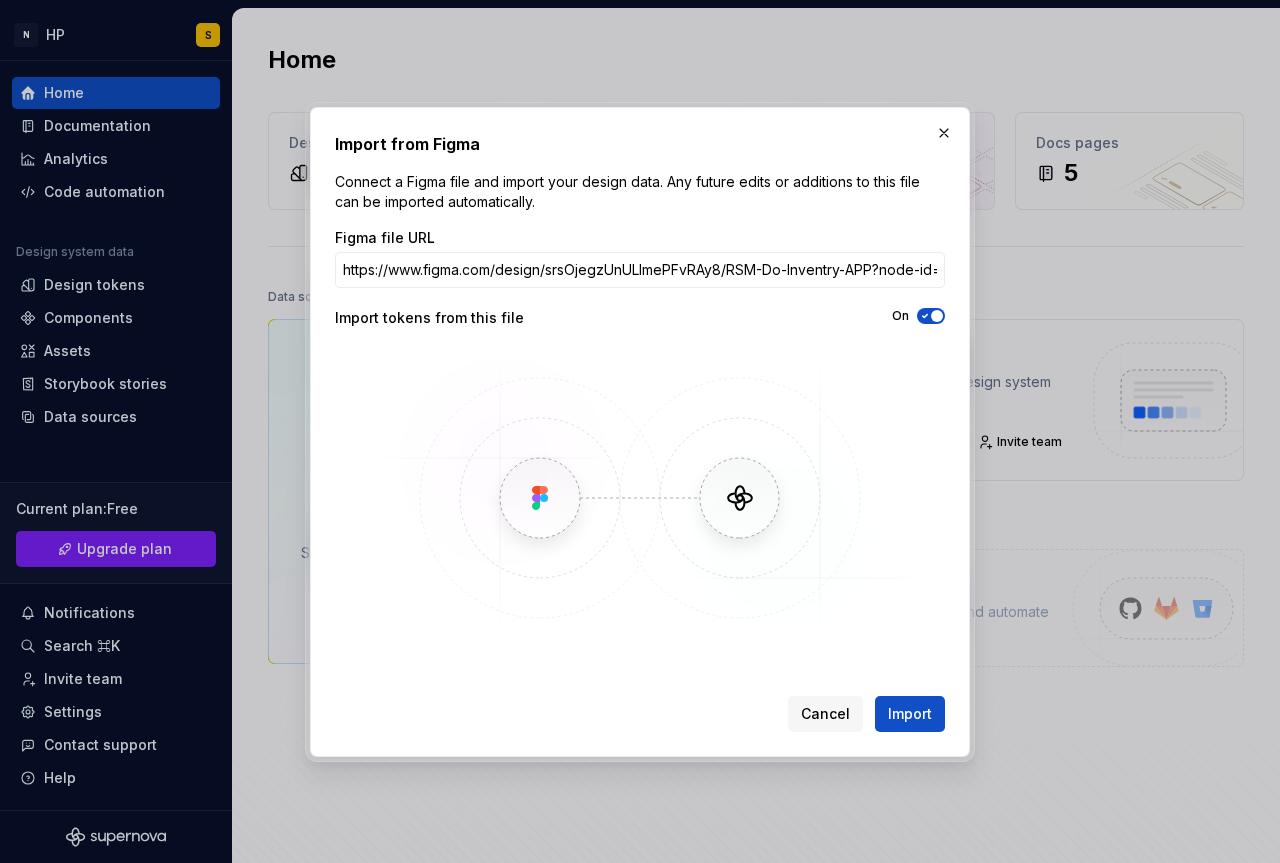 click 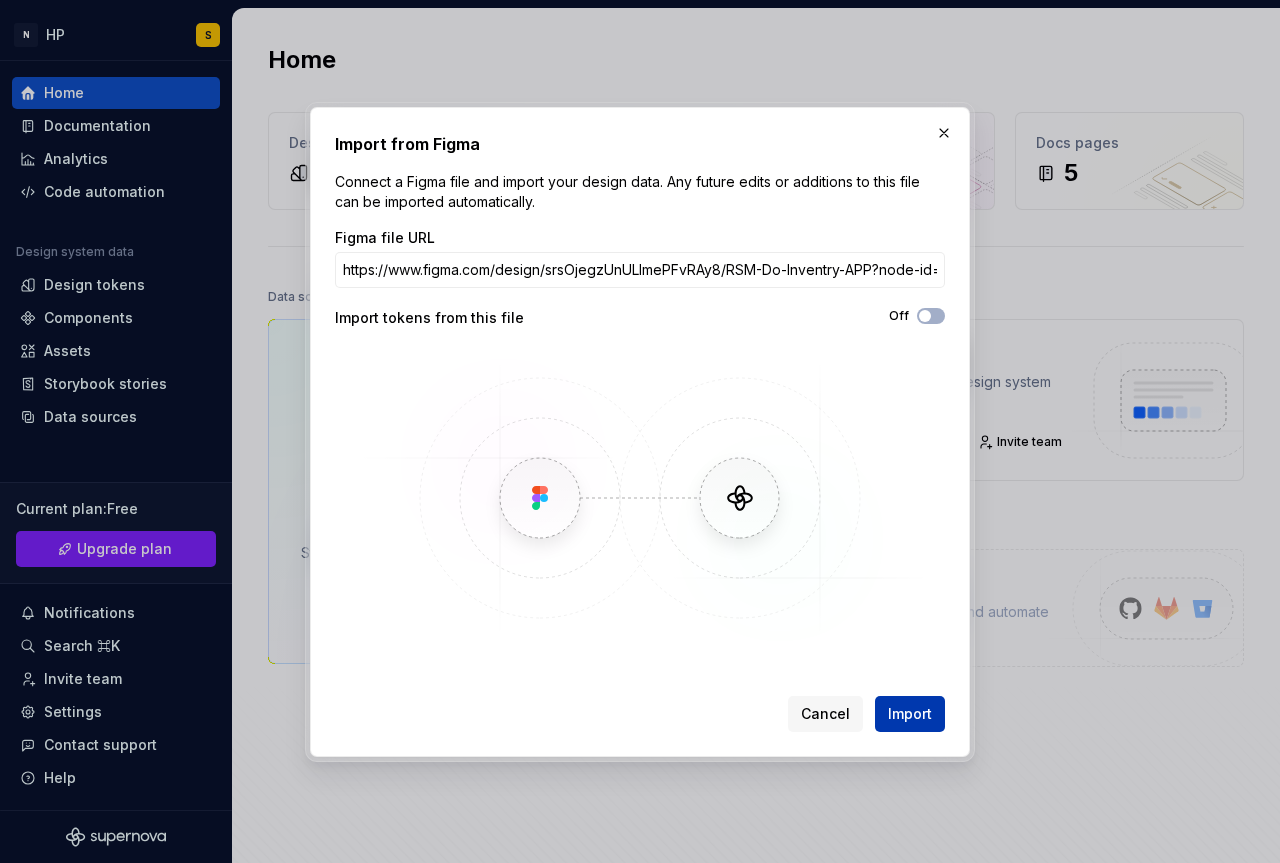 click on "Import" at bounding box center [910, 714] 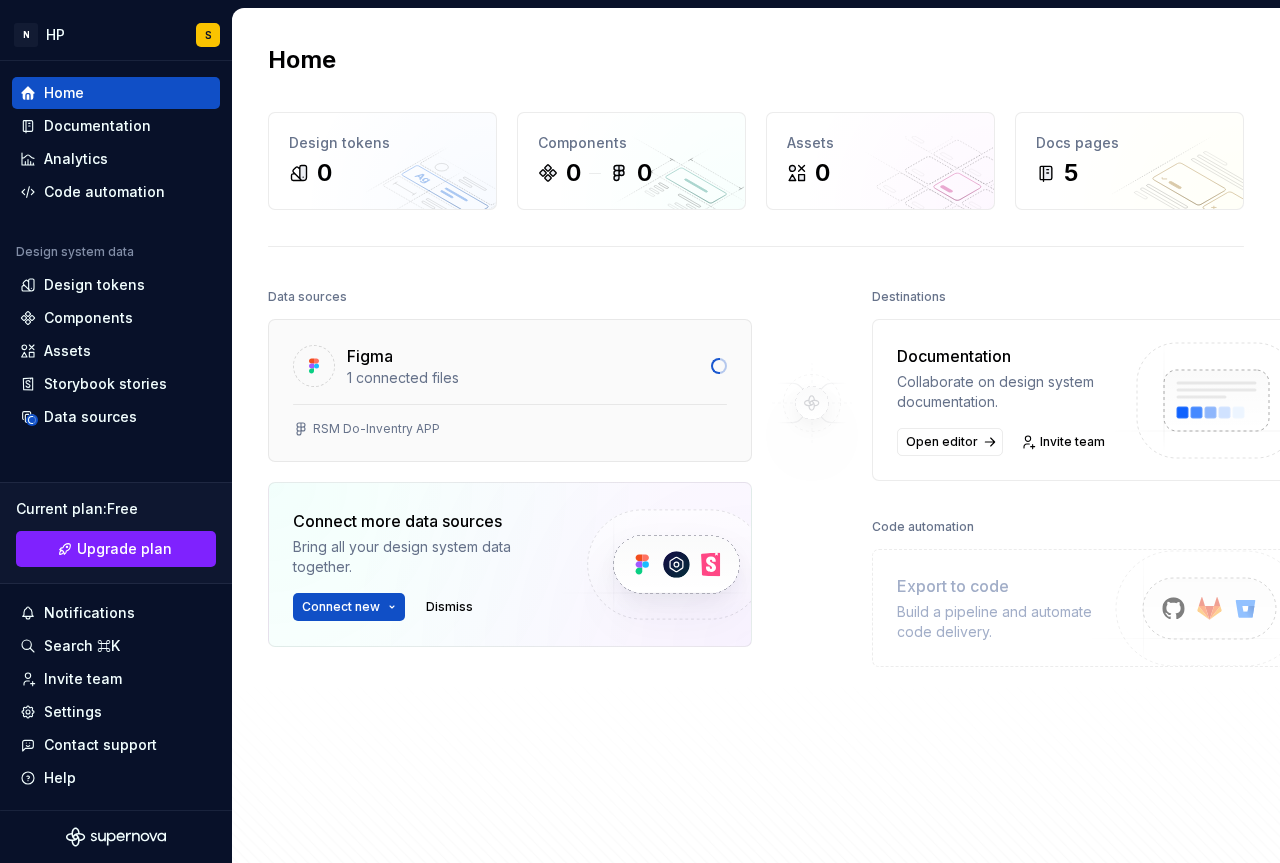 click on "RSM Do-Inventry APP" at bounding box center [510, 429] 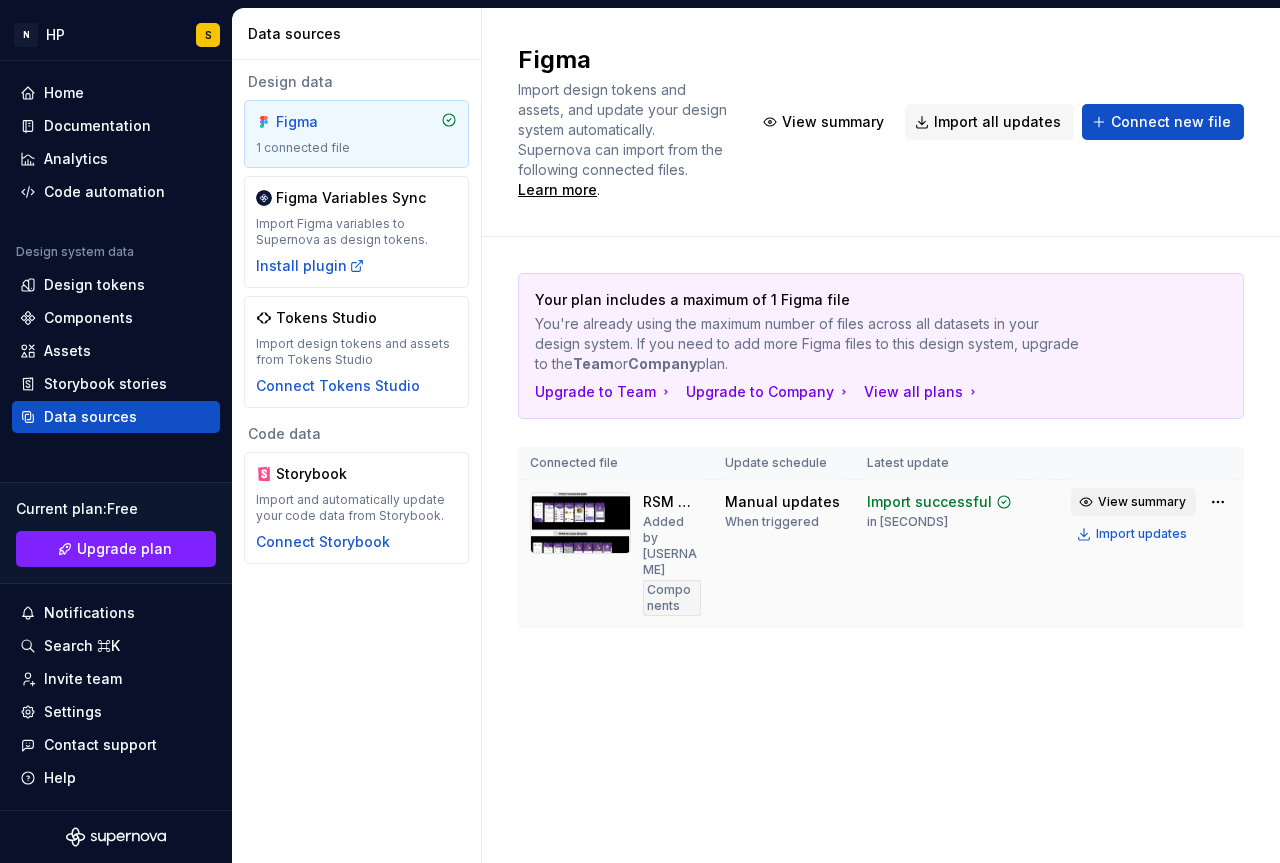 click on "View summary" at bounding box center (1142, 502) 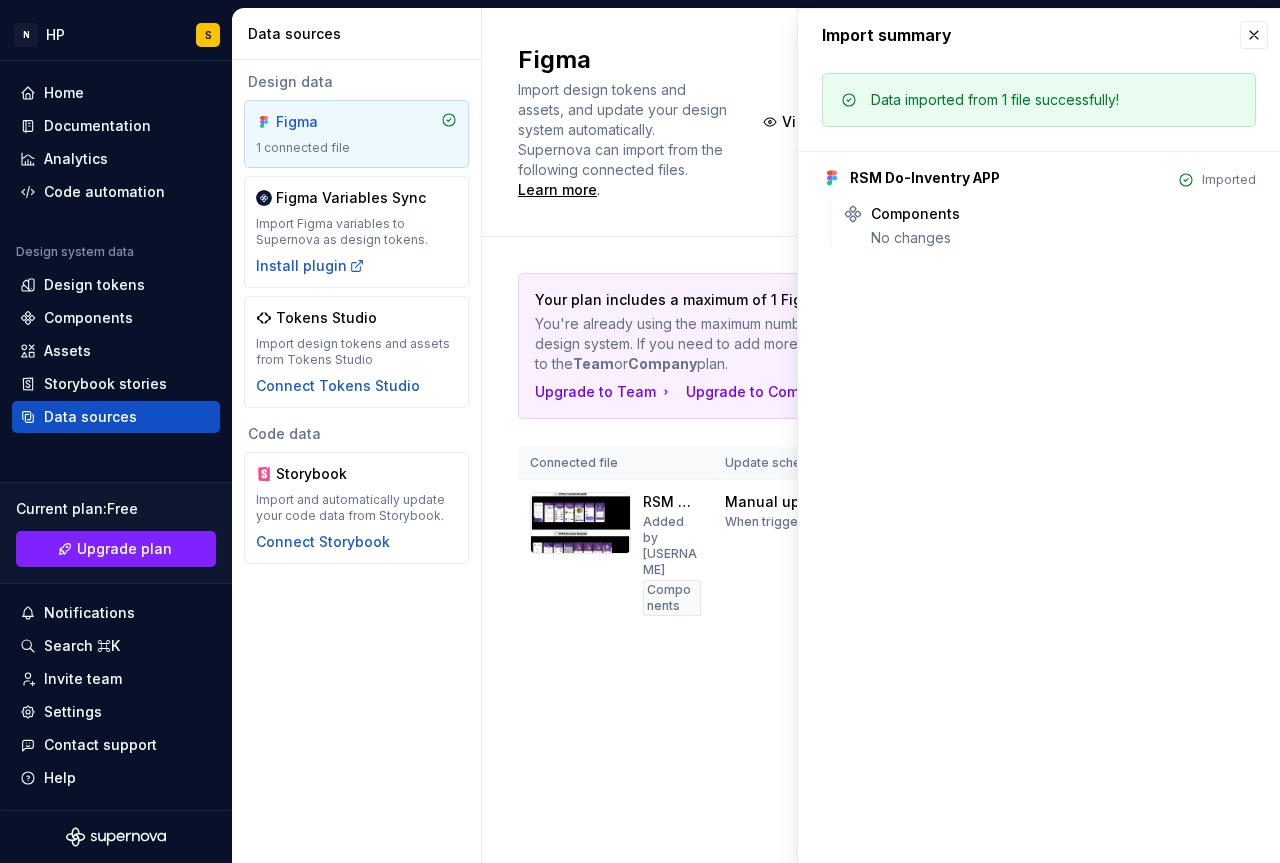 click on "Import summary" at bounding box center (1039, 35) 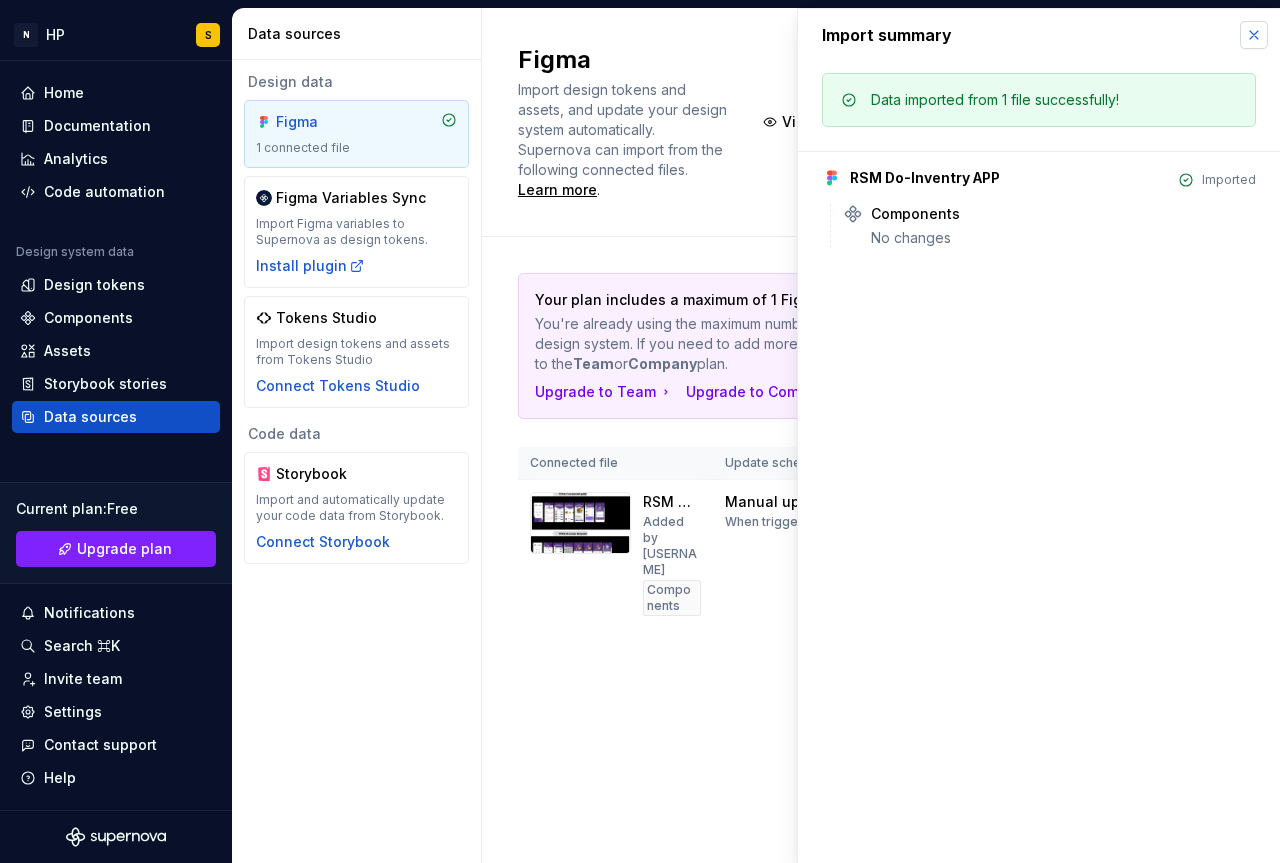 click at bounding box center [1254, 35] 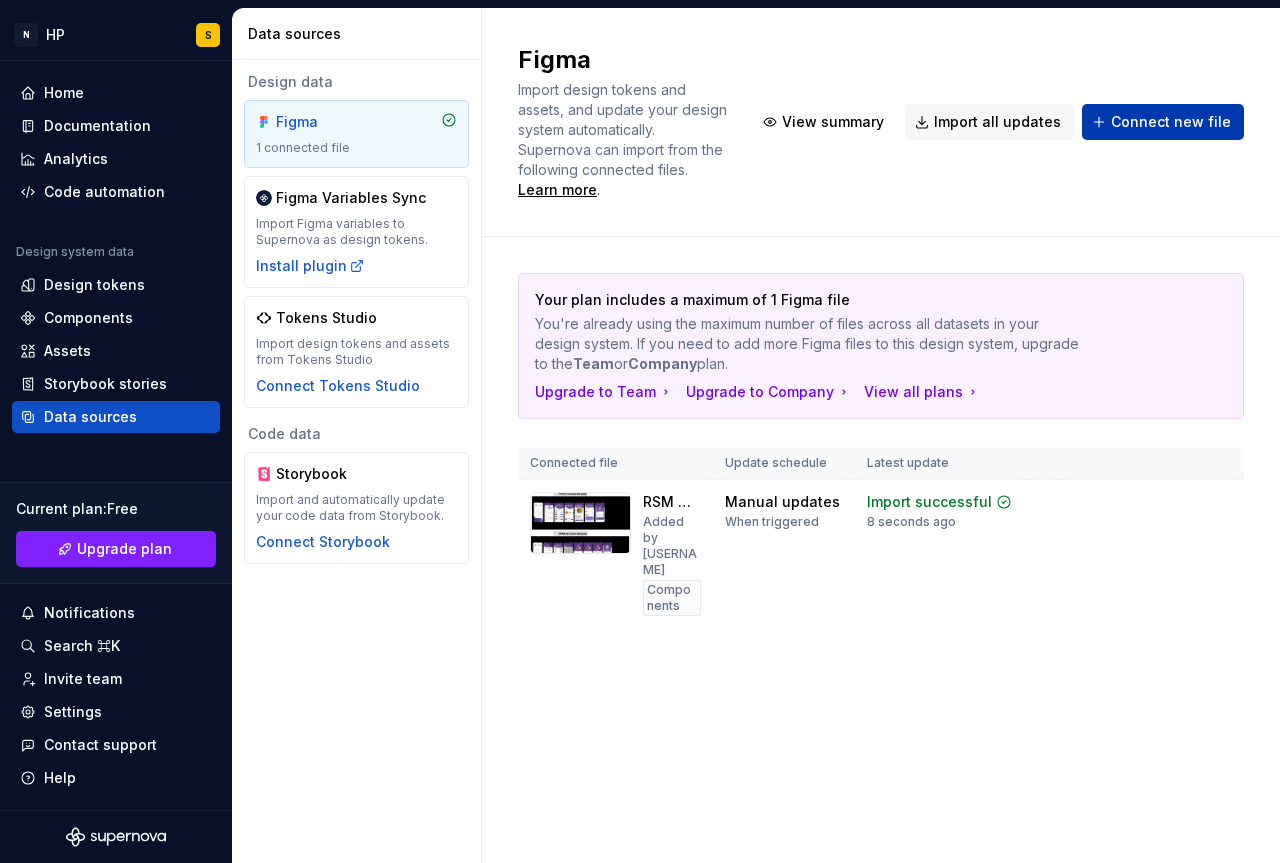 click on "Connect new file" at bounding box center (1163, 122) 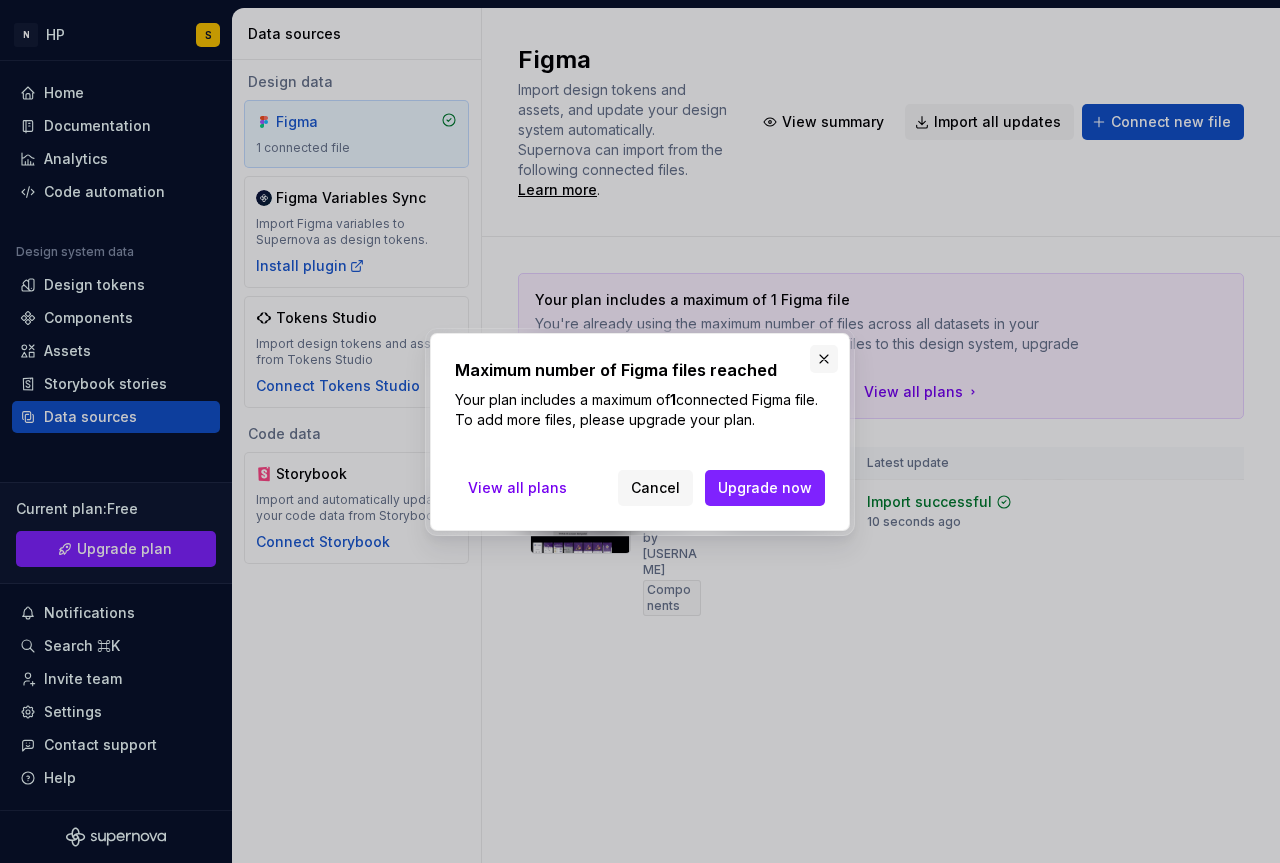 click at bounding box center [824, 359] 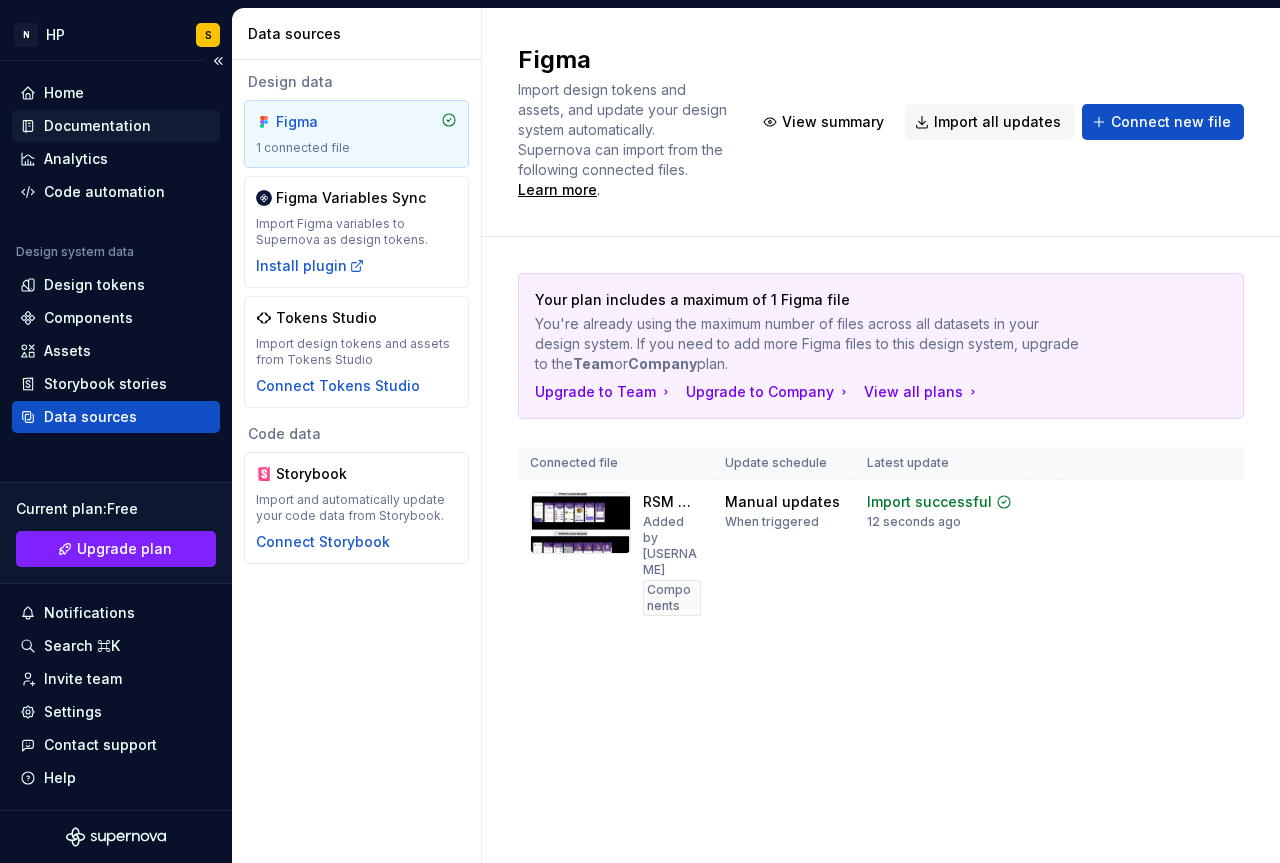 click on "Documentation" at bounding box center [97, 126] 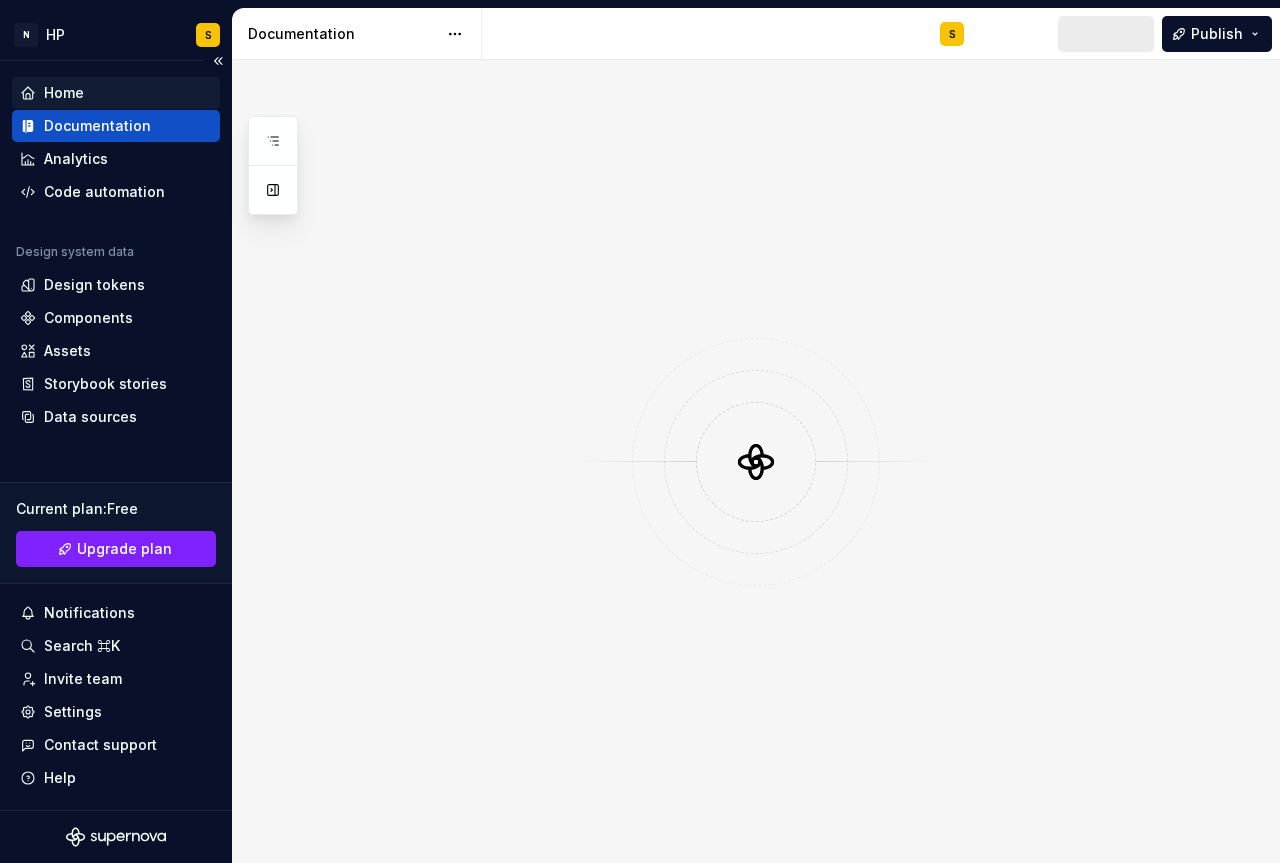 click on "Home" at bounding box center (116, 93) 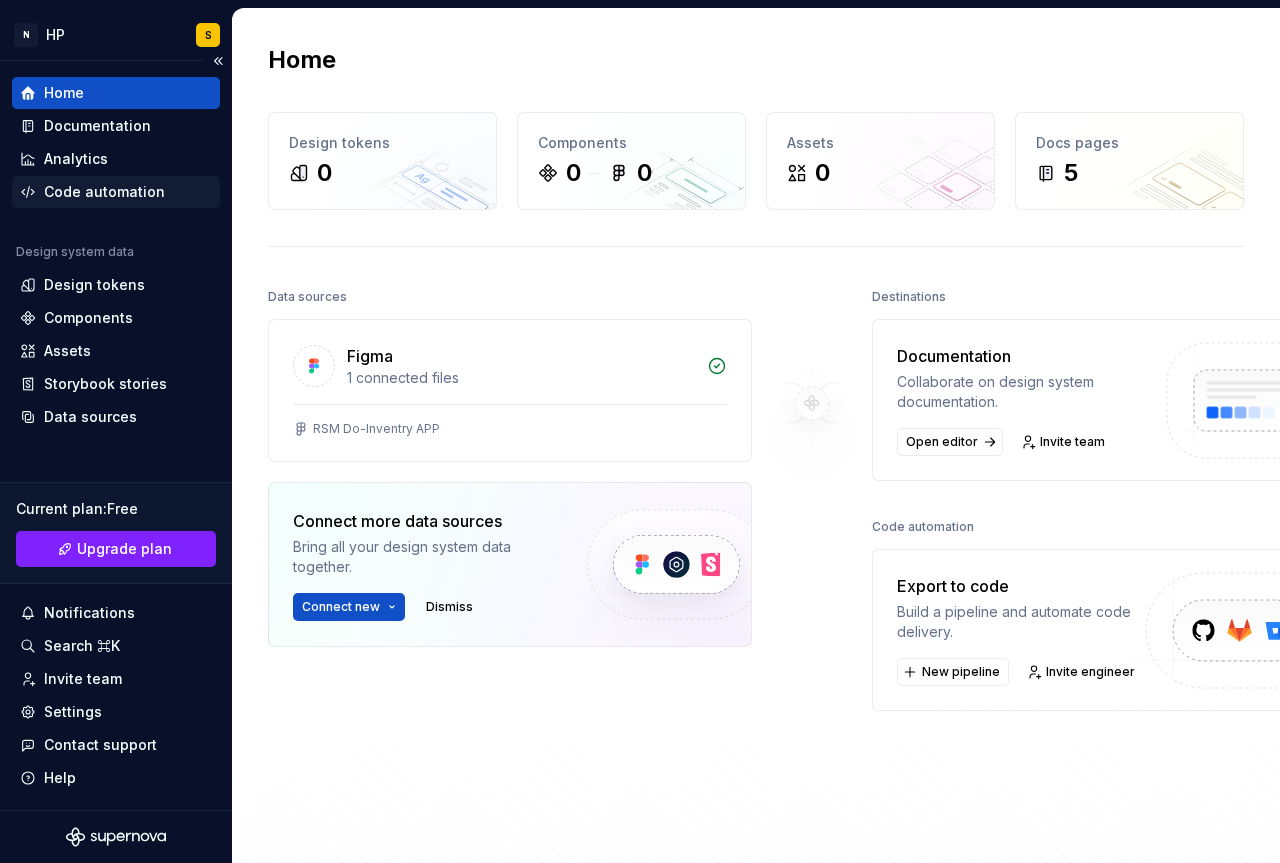 click on "Code automation" at bounding box center (104, 192) 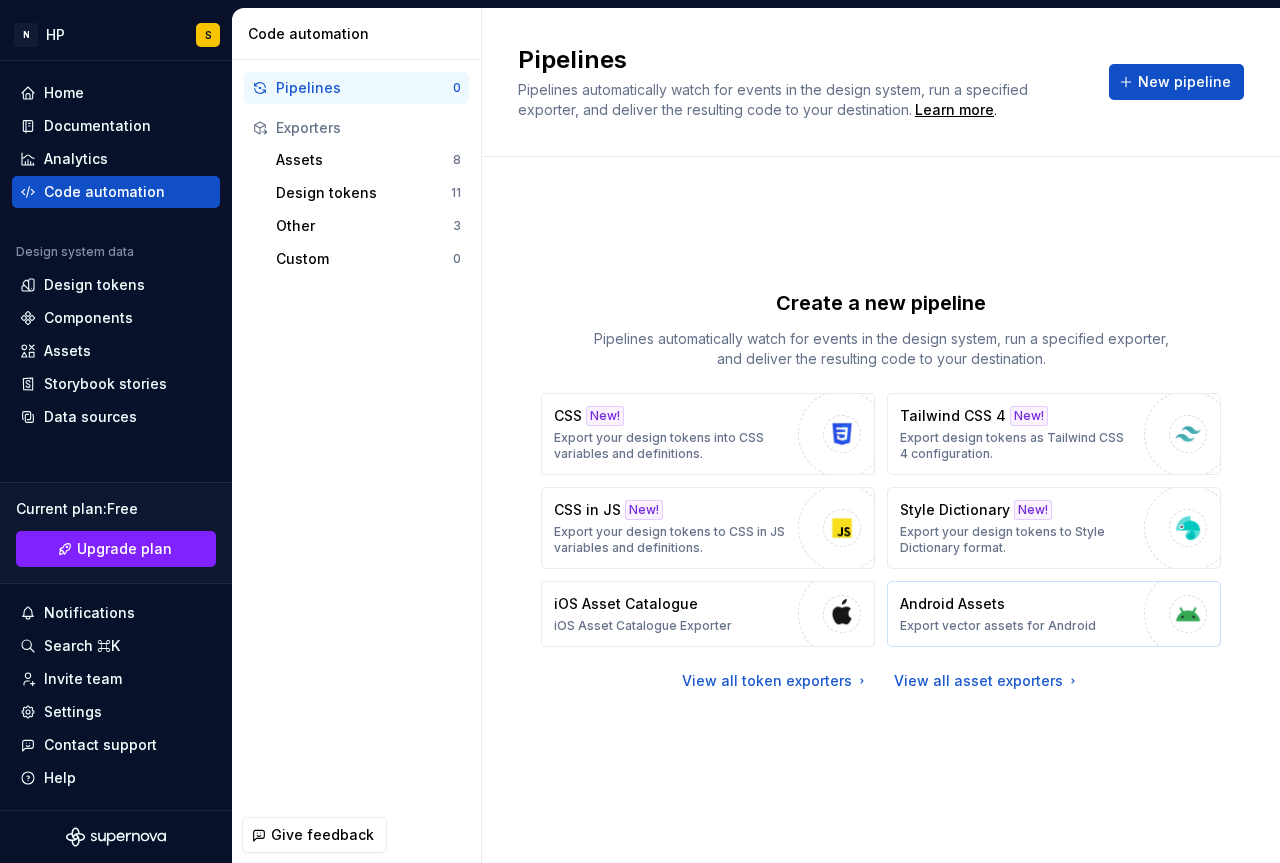 click on "Export vector assets for Android" at bounding box center [998, 626] 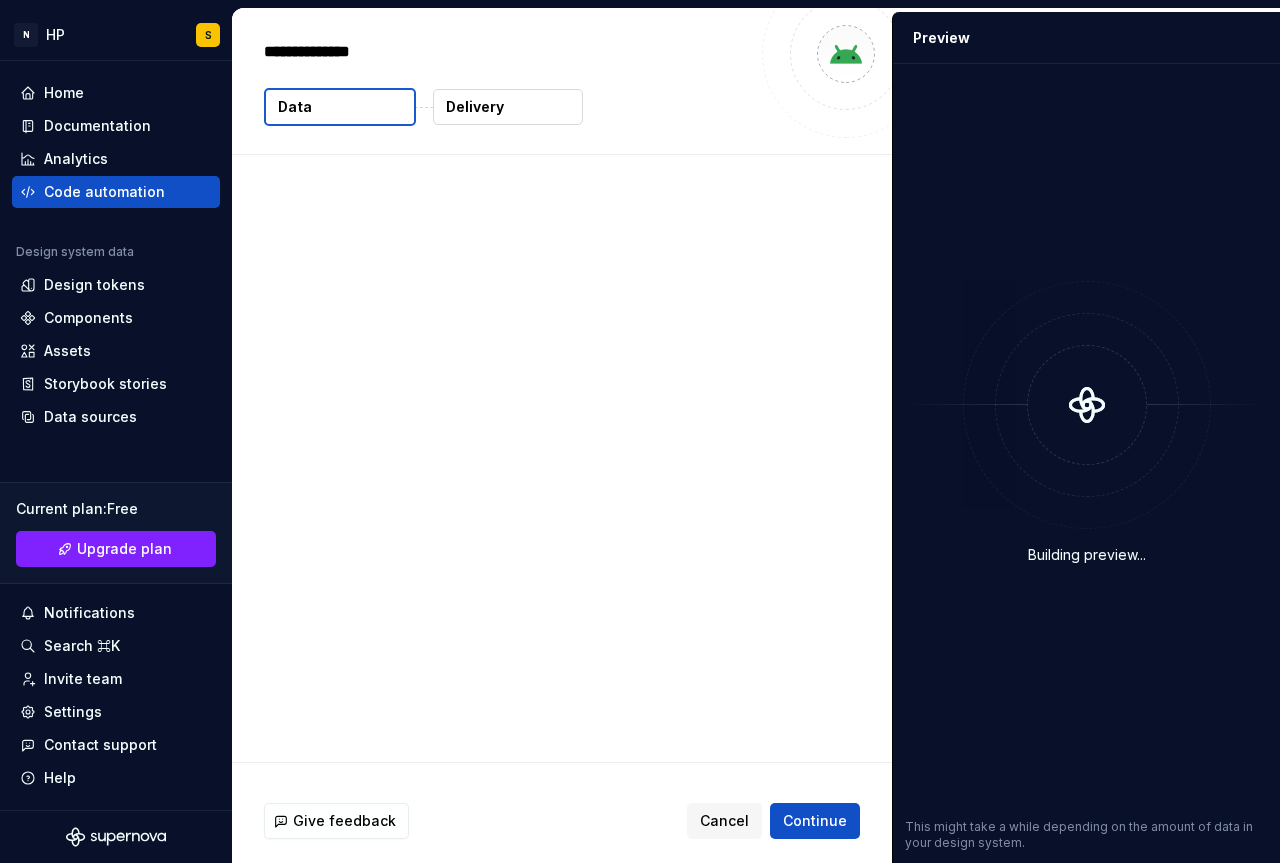 click on "Building preview..." at bounding box center (1086, 422) 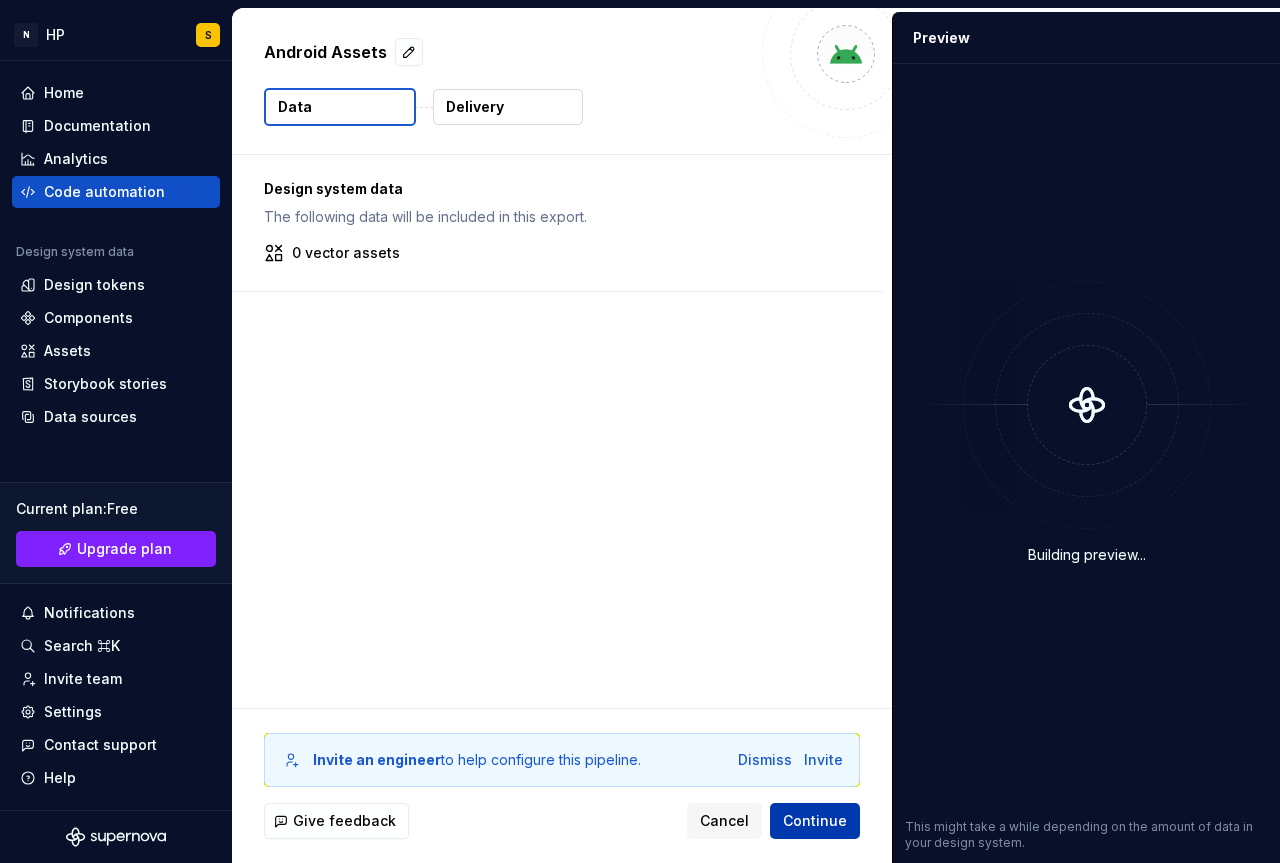 click on "Continue" at bounding box center (815, 821) 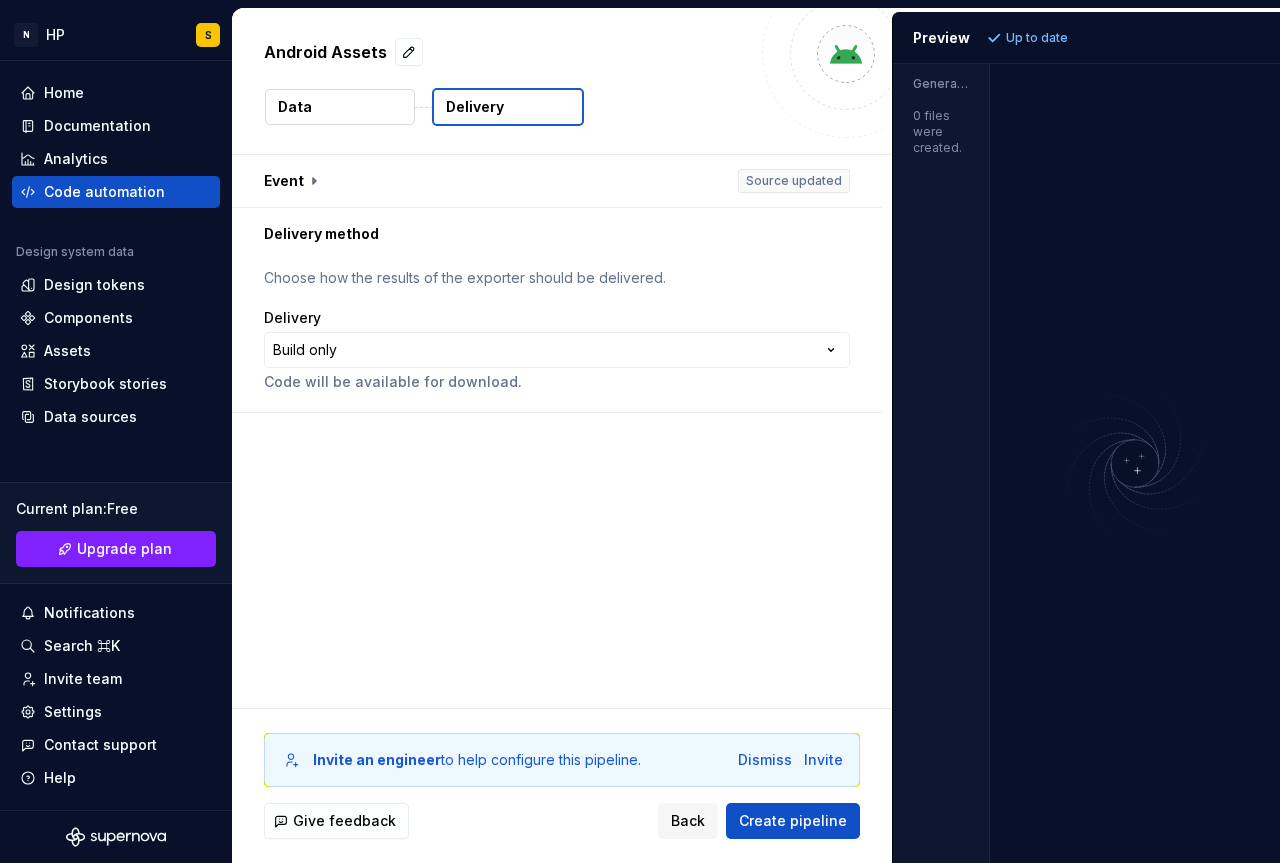 click on "Data" at bounding box center [340, 107] 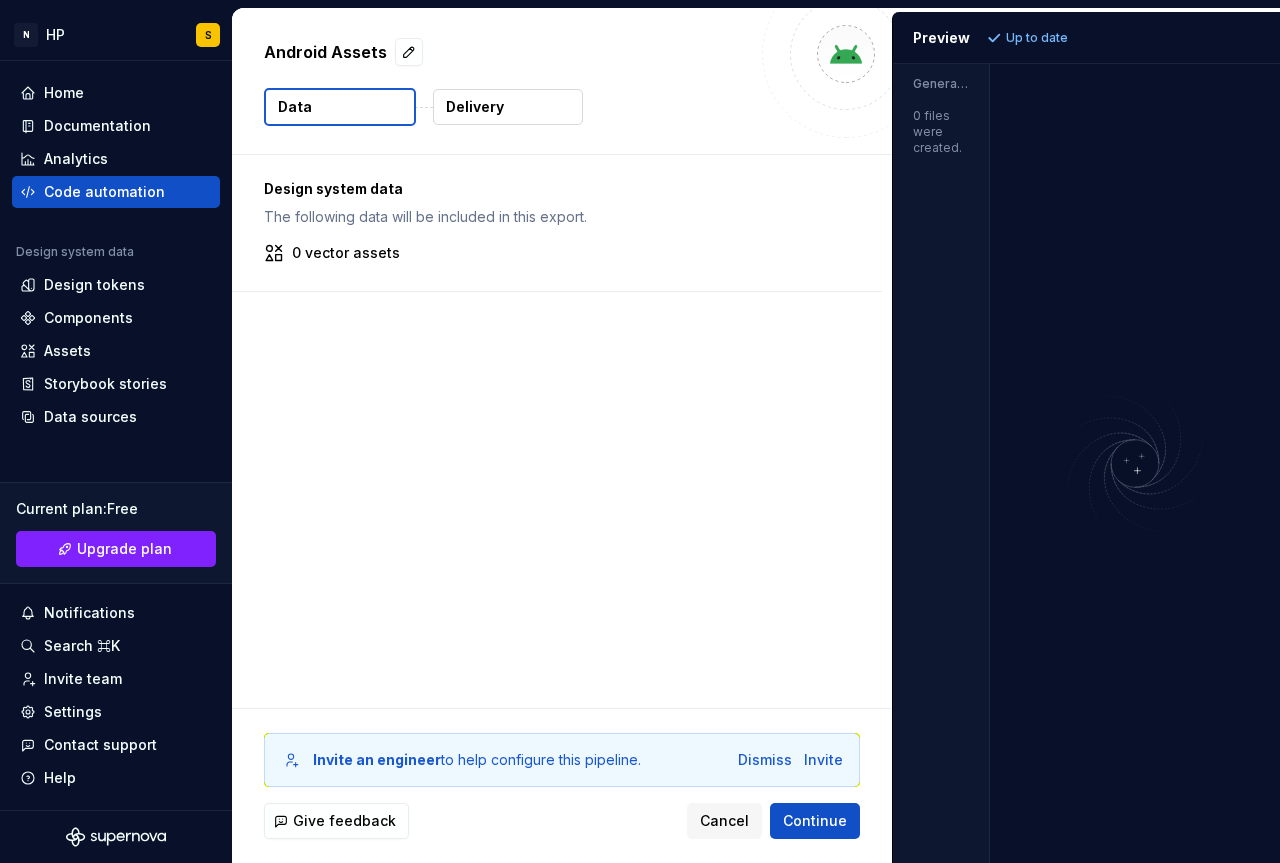 click on "Delivery" at bounding box center [475, 107] 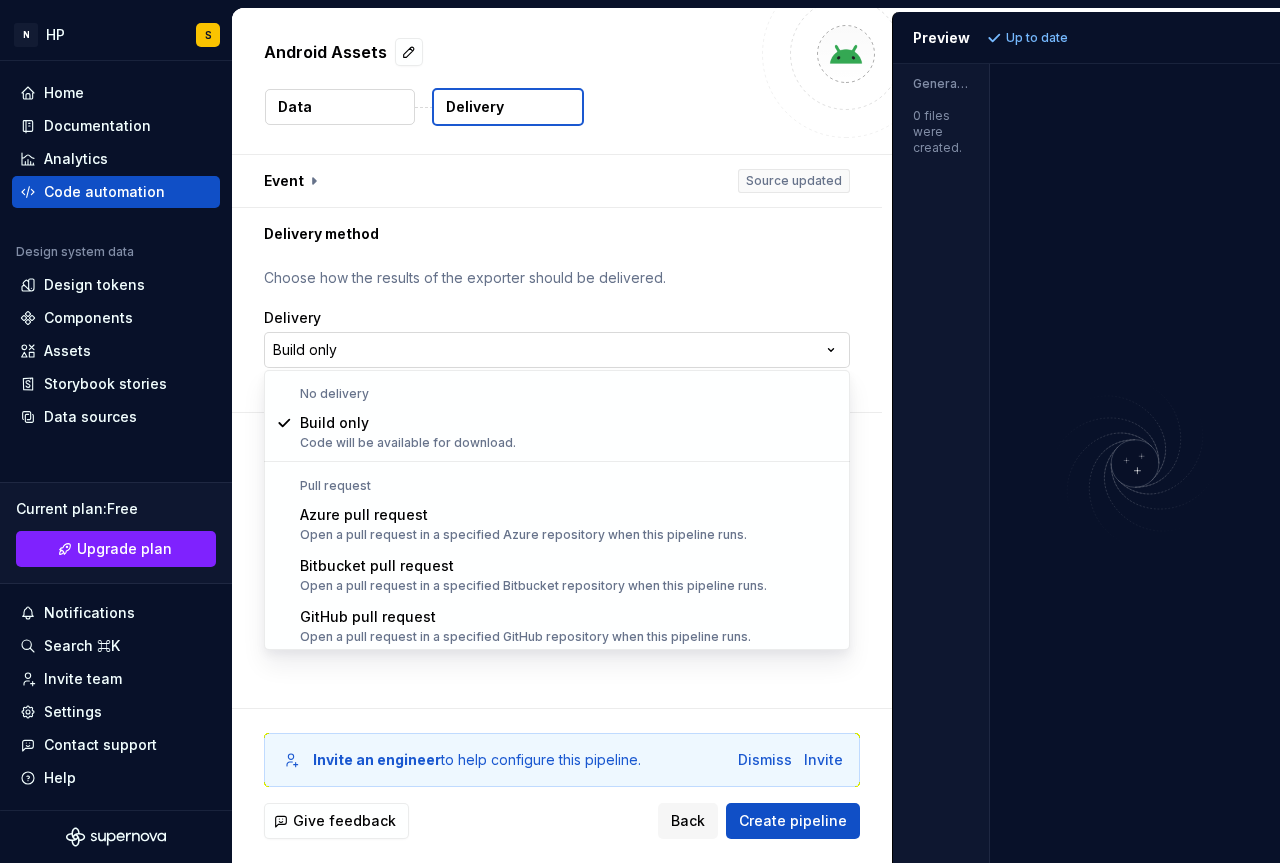 click on "**********" at bounding box center (640, 431) 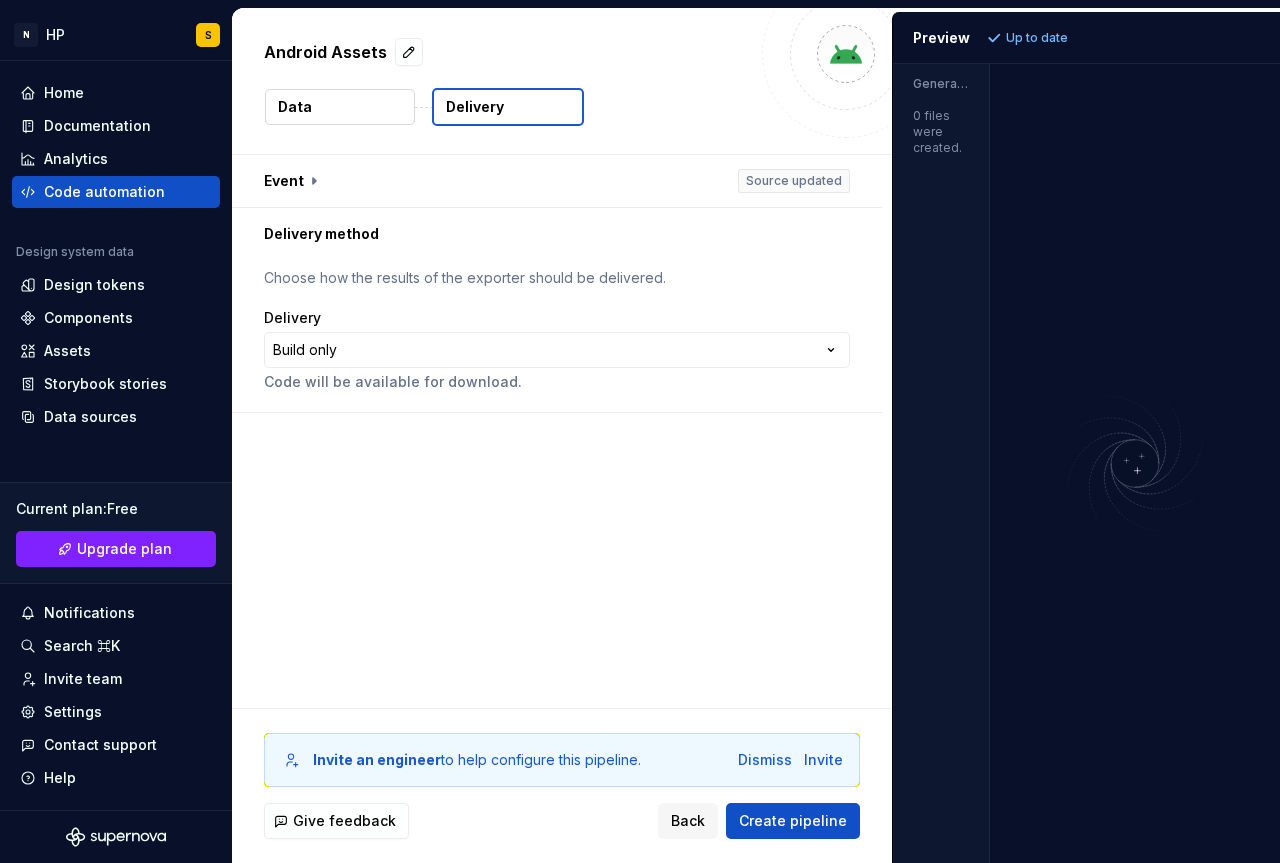click on "**********" at bounding box center [640, 431] 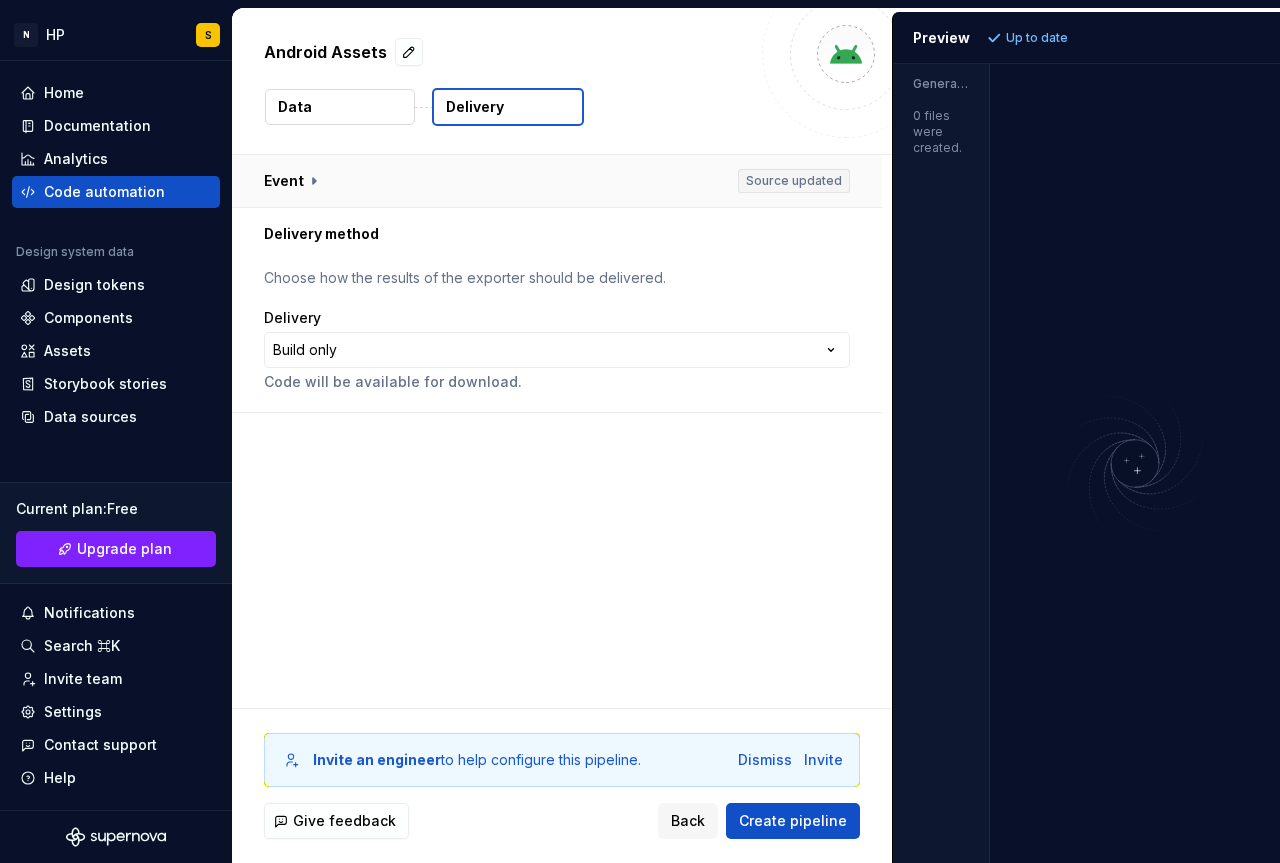 click at bounding box center (557, 181) 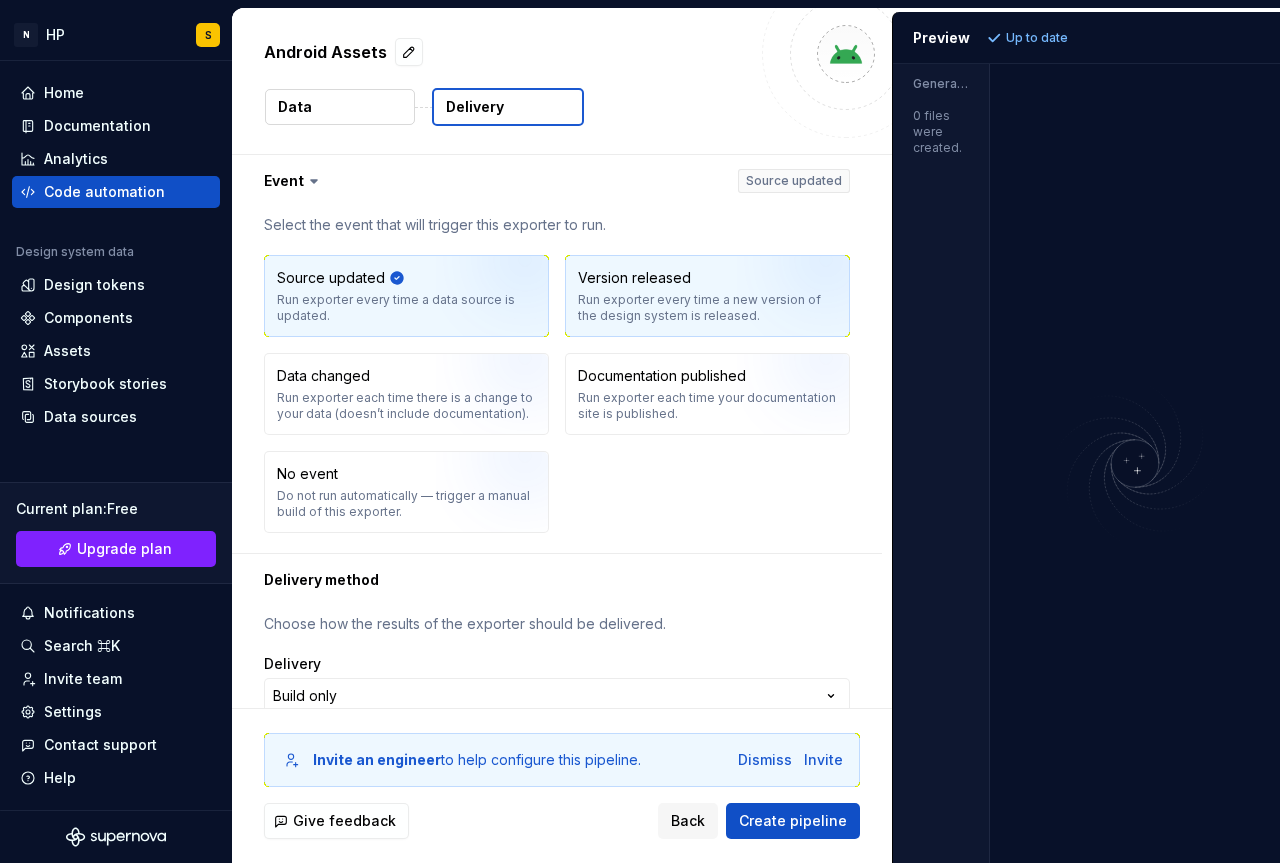click at bounding box center [801, 303] 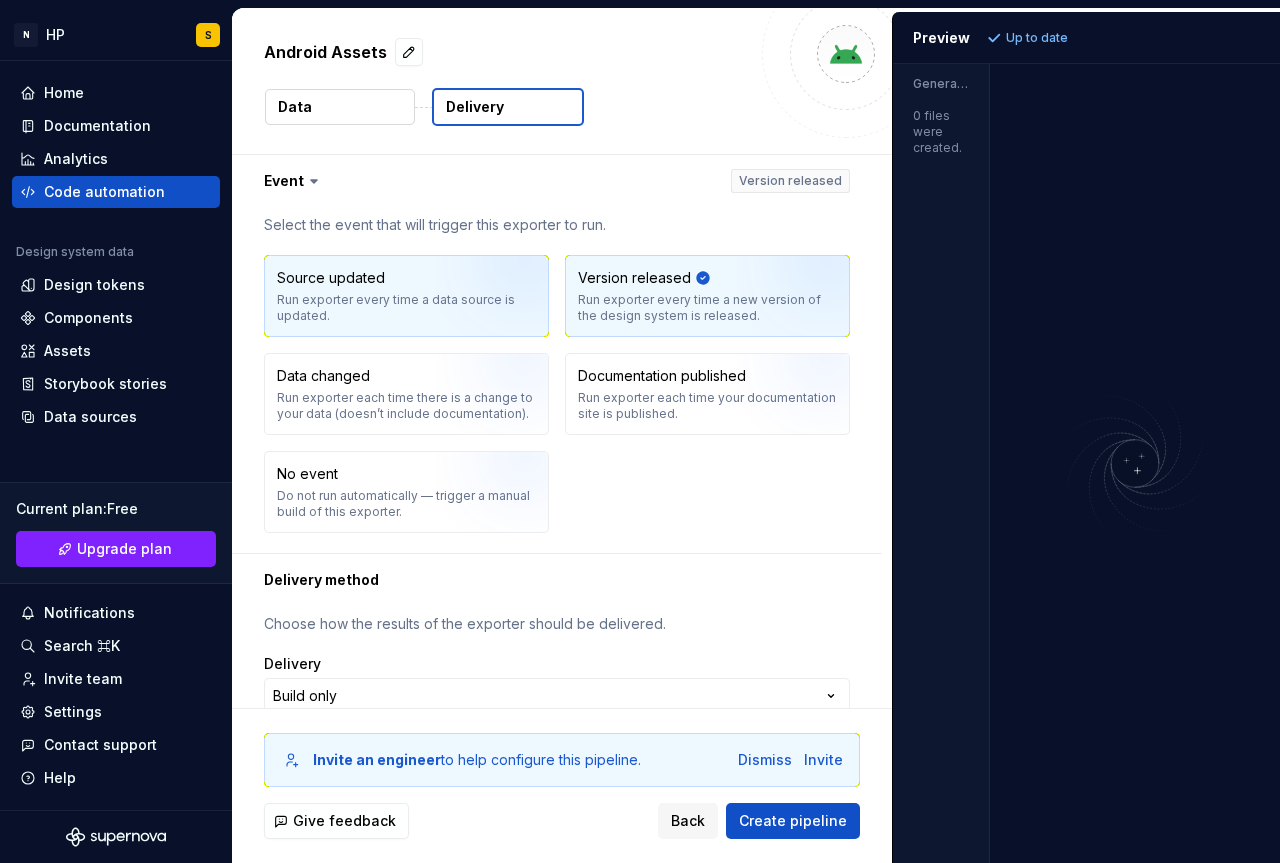 click at bounding box center (500, 303) 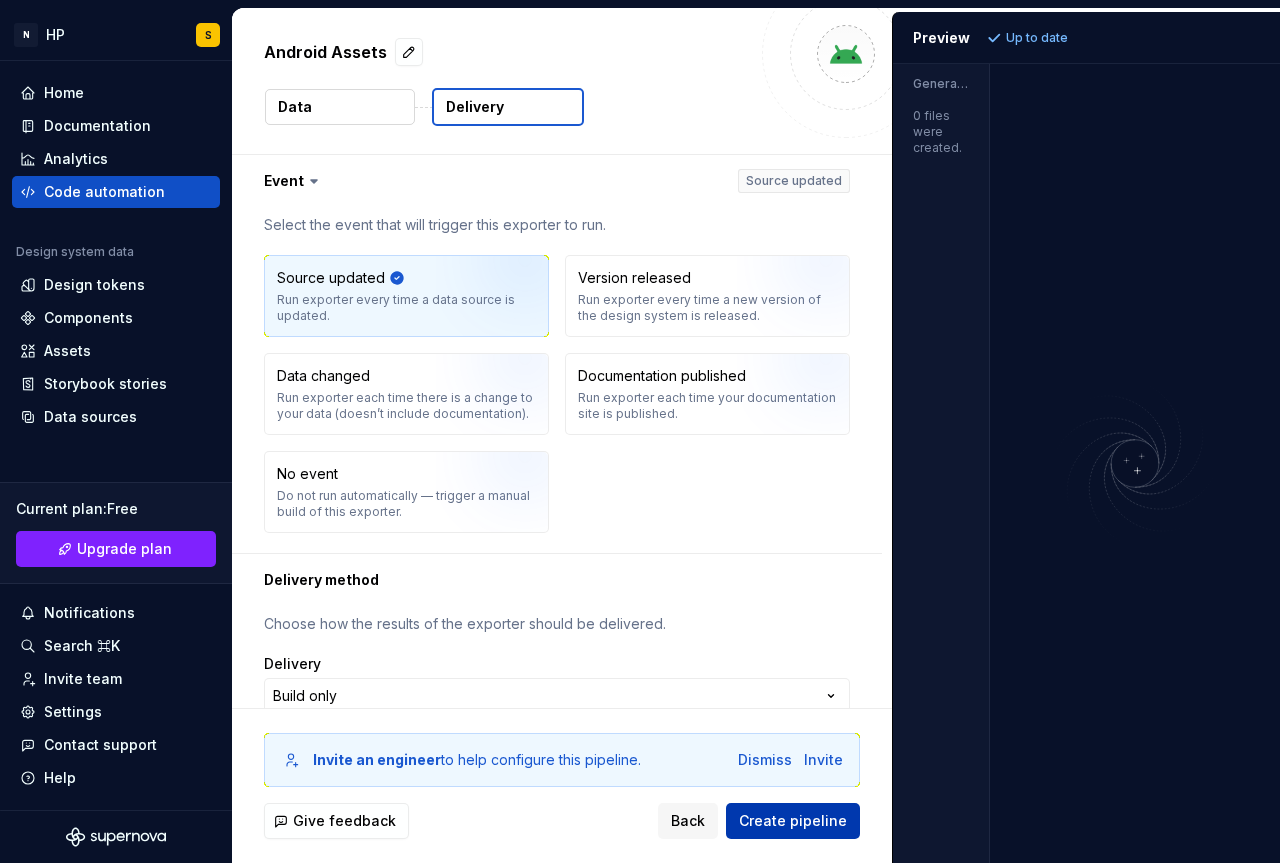 click on "Create pipeline" at bounding box center [793, 821] 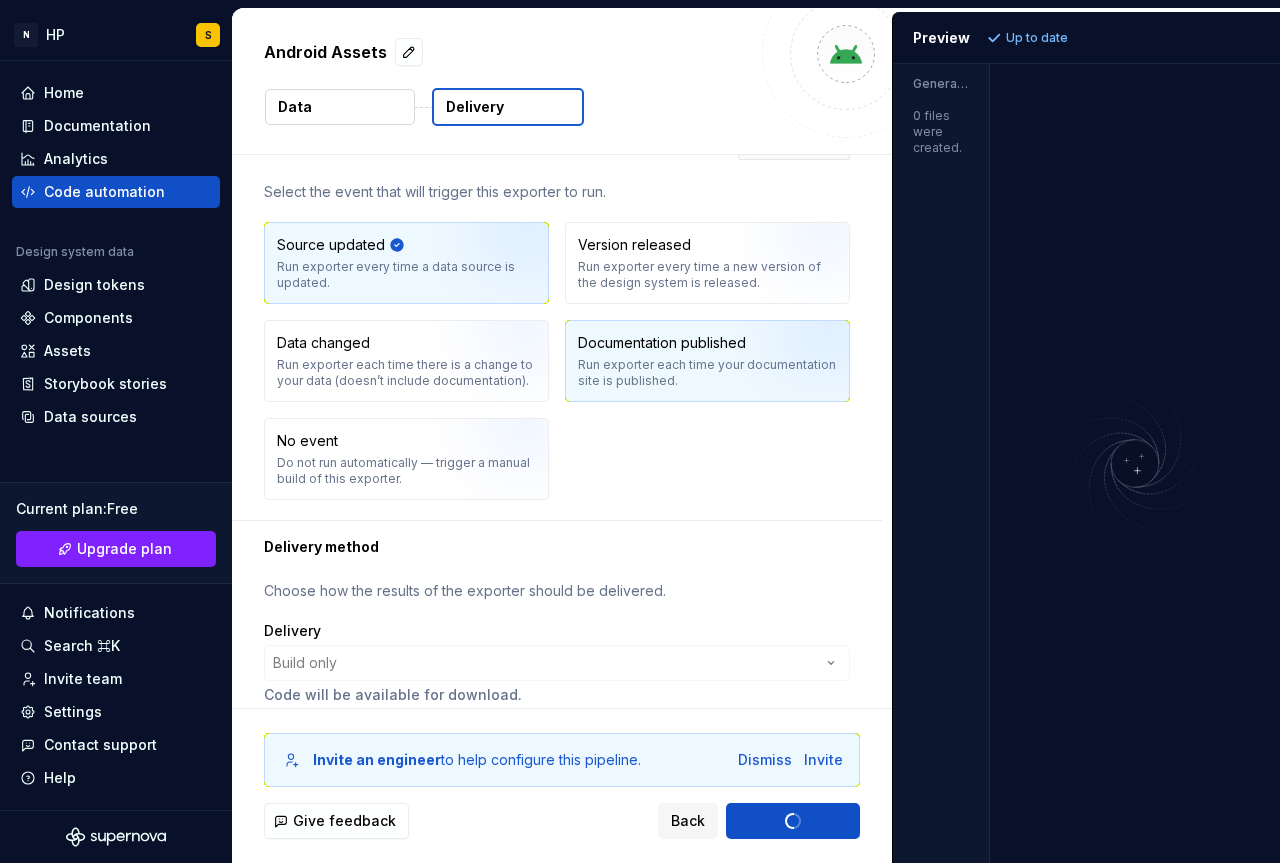 scroll, scrollTop: 51, scrollLeft: 0, axis: vertical 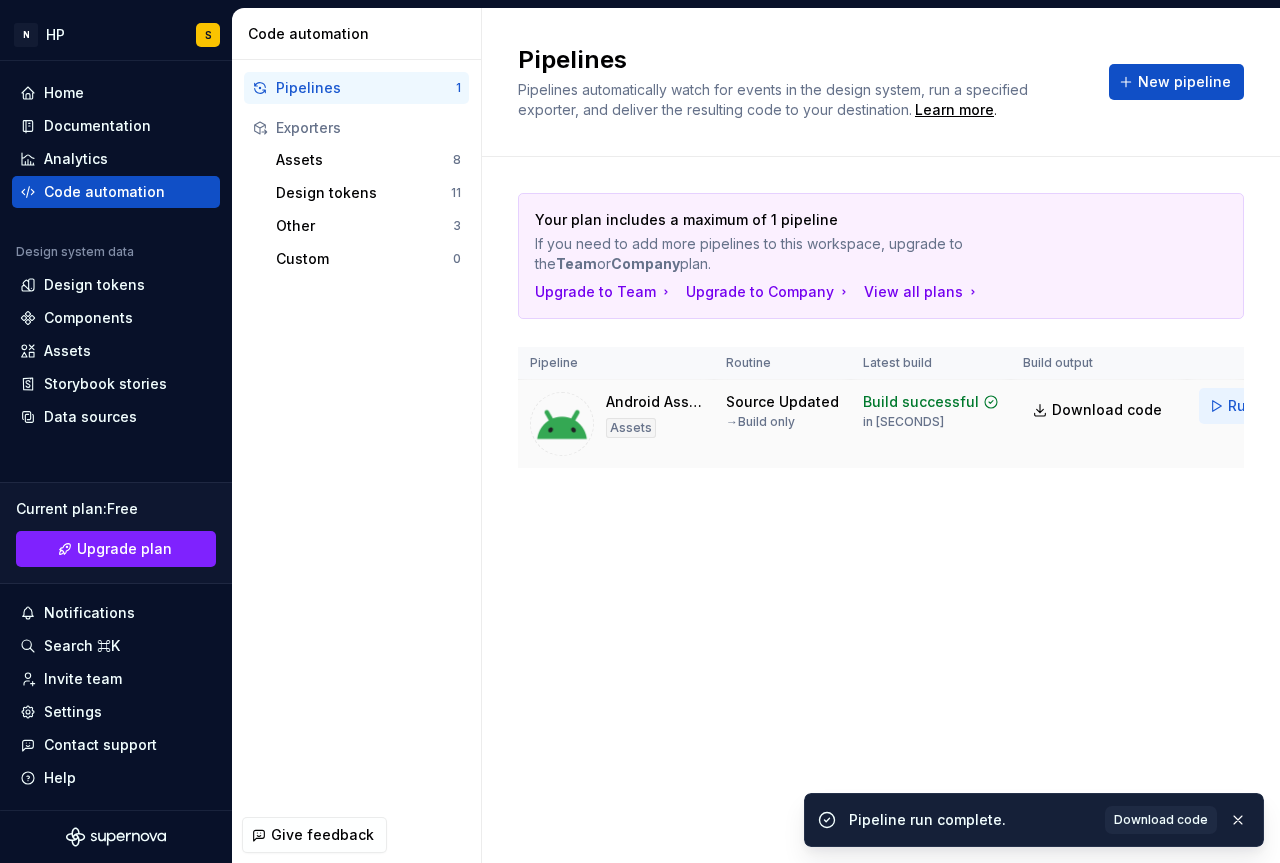 click on "Run" at bounding box center (1233, 406) 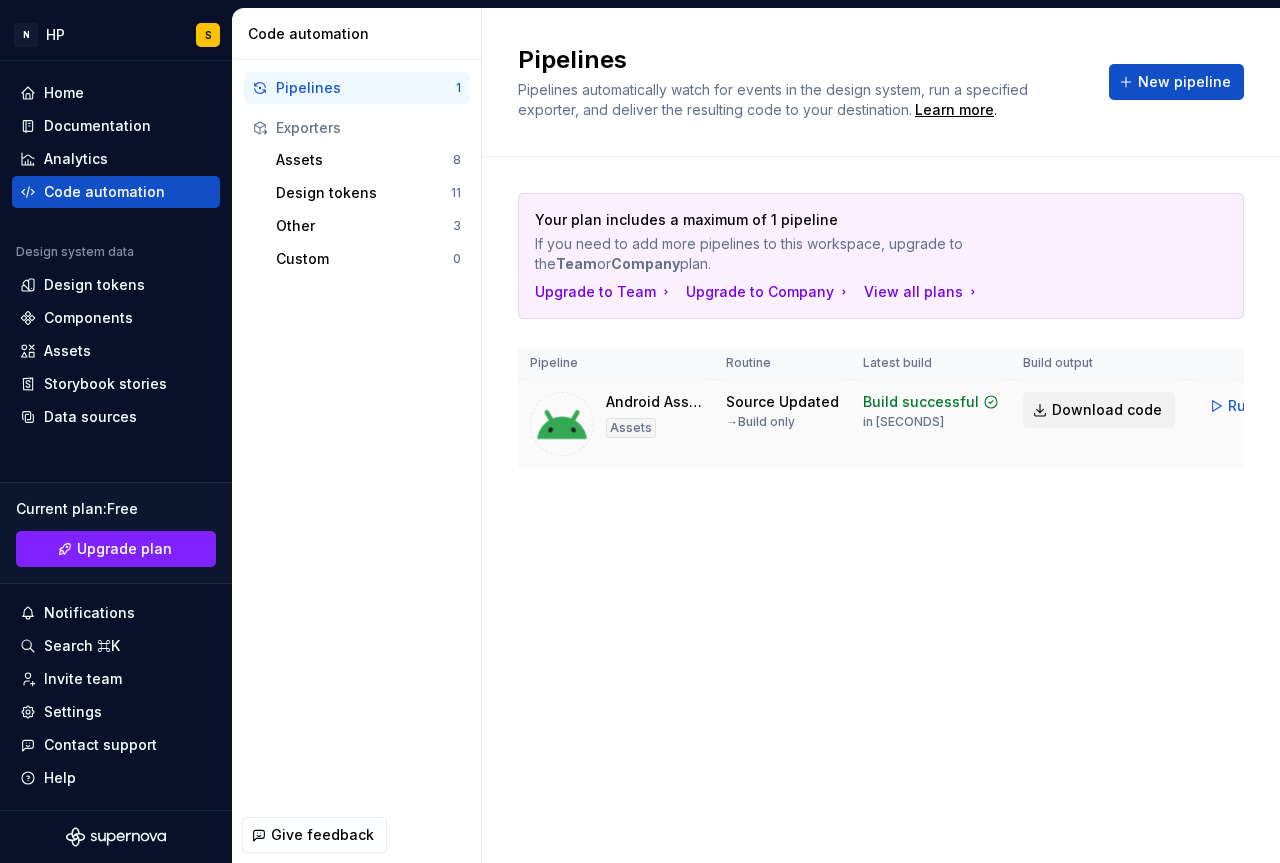 click on "Download code" at bounding box center (1107, 410) 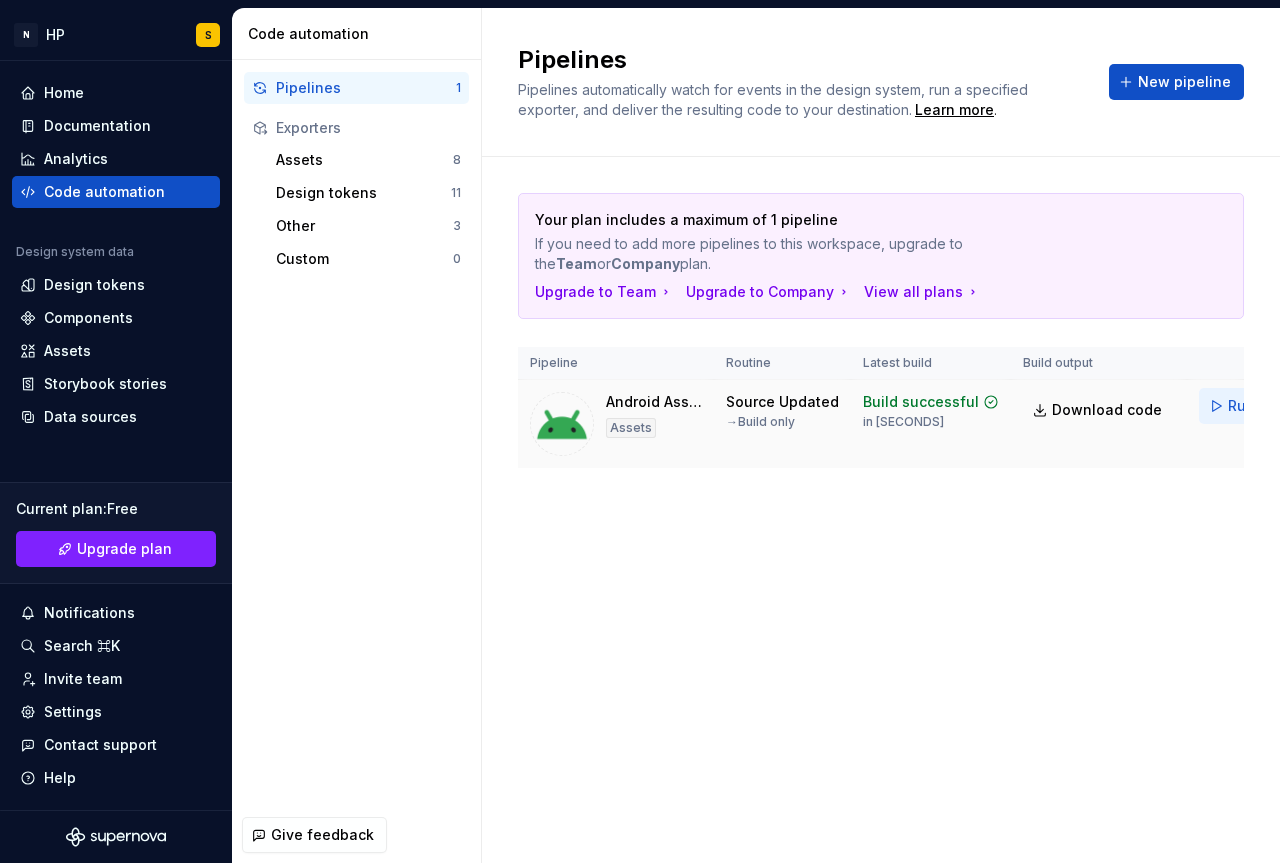 click on "Run" at bounding box center (1233, 406) 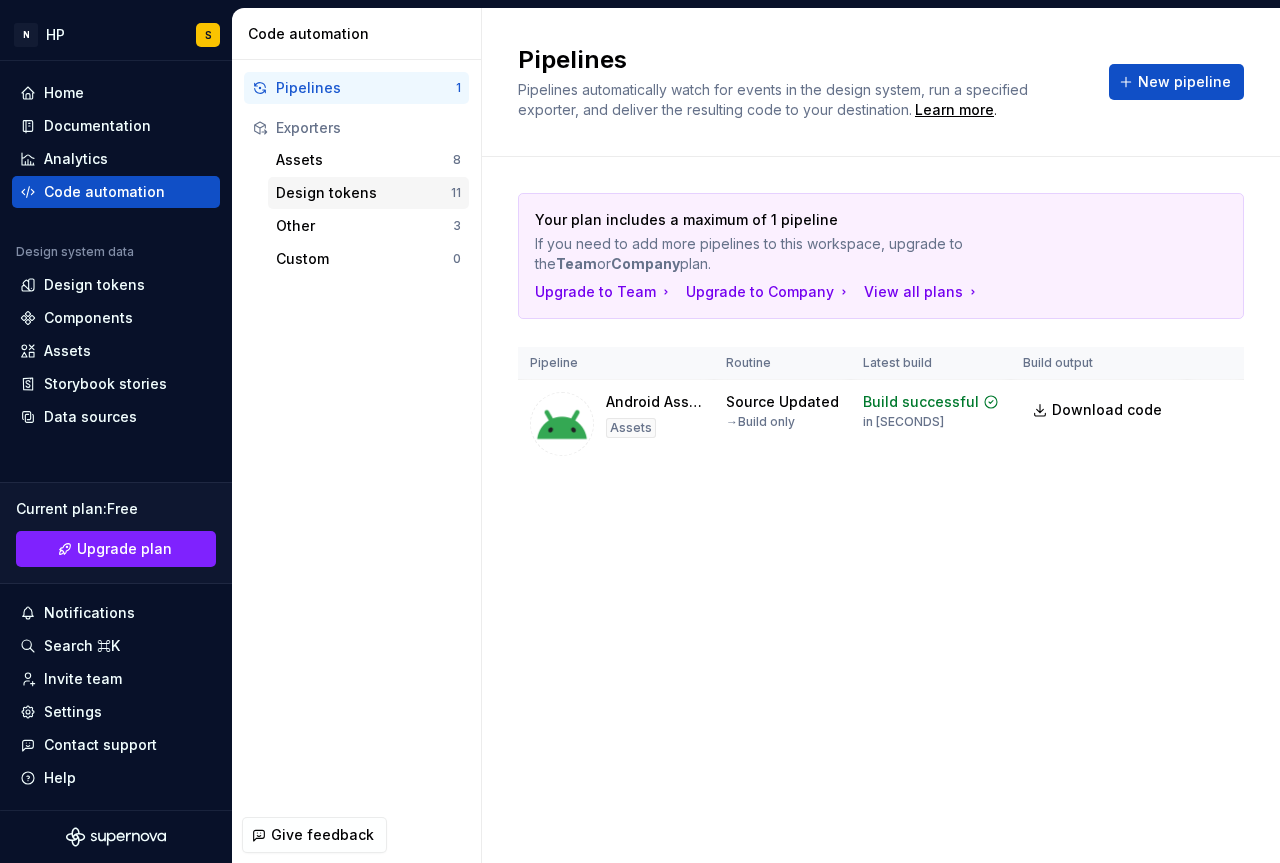 click on "Design tokens" at bounding box center [363, 193] 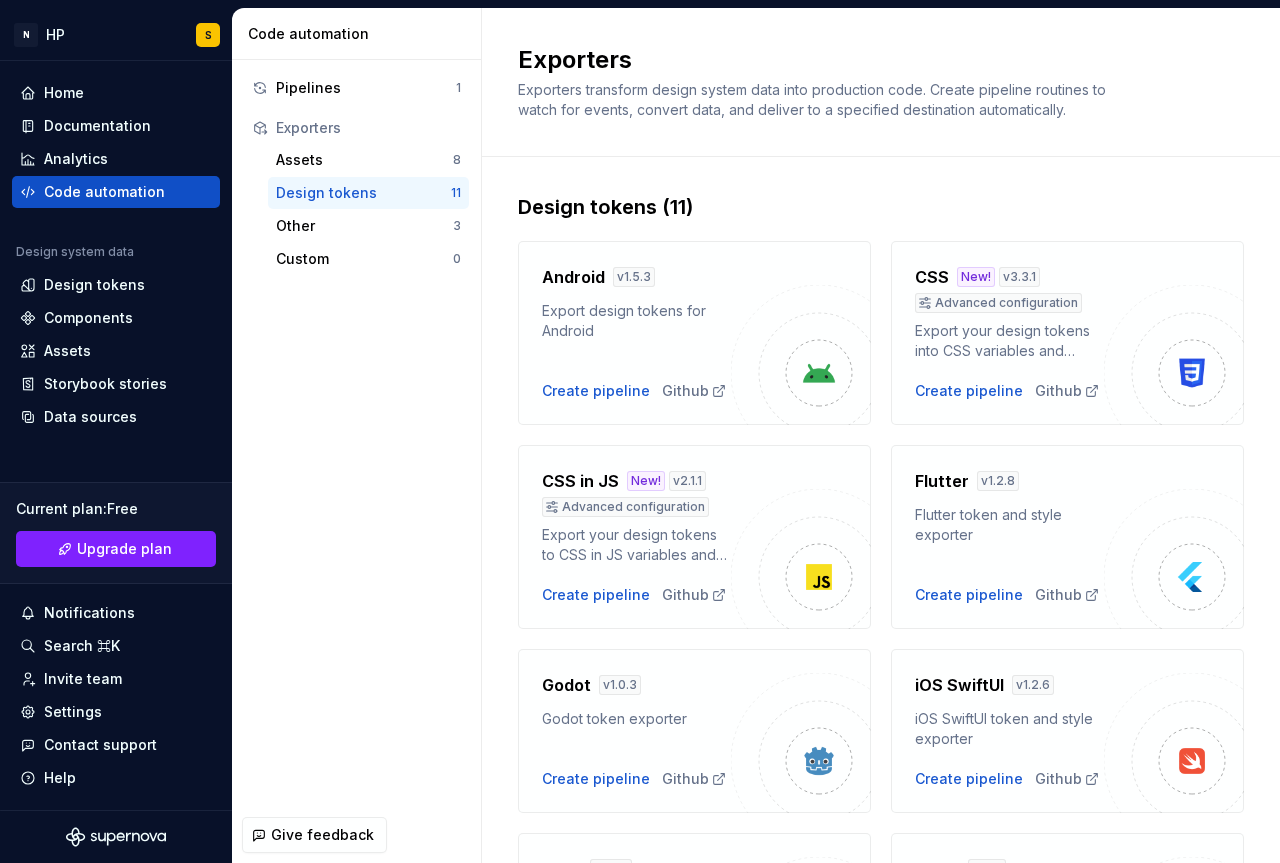 click on "Export design tokens for Android" at bounding box center (636, 321) 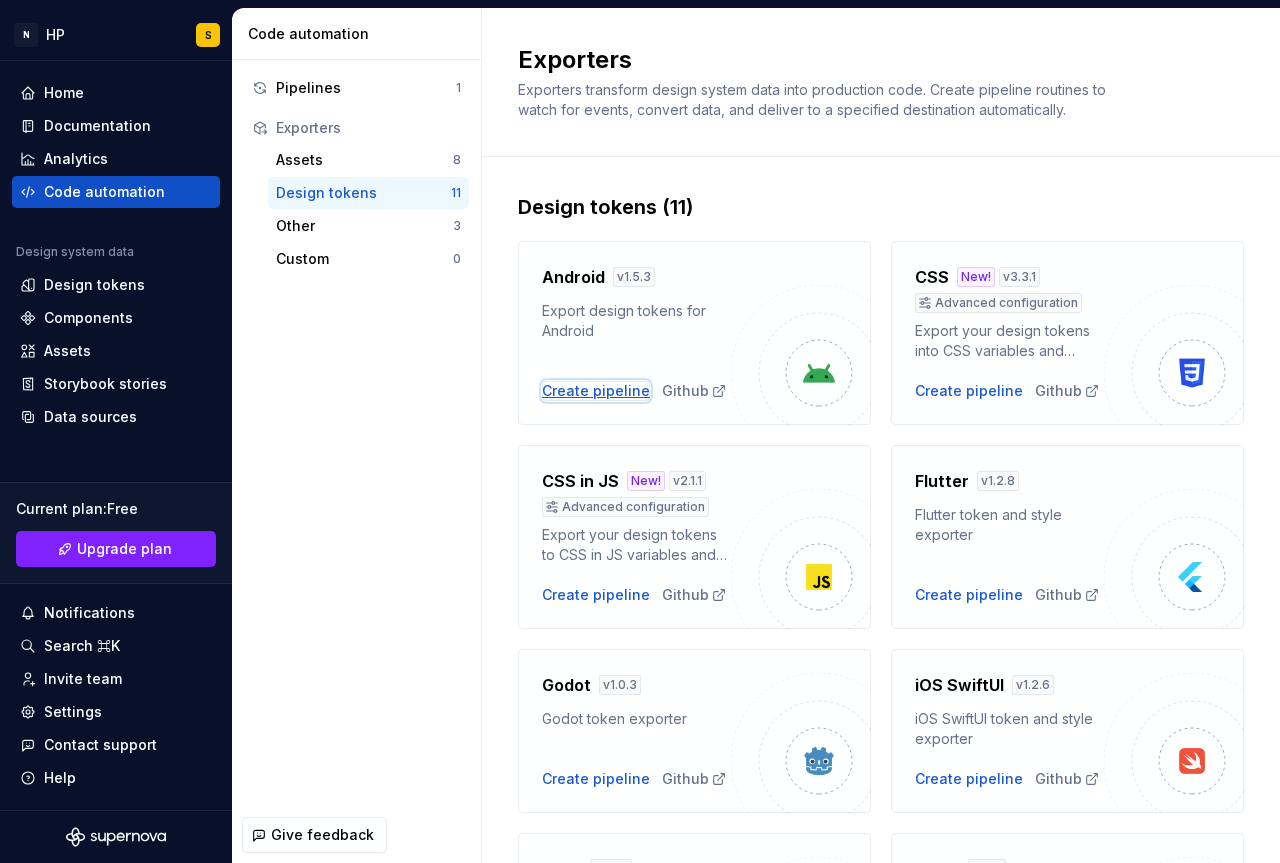 click on "Create pipeline" at bounding box center [596, 391] 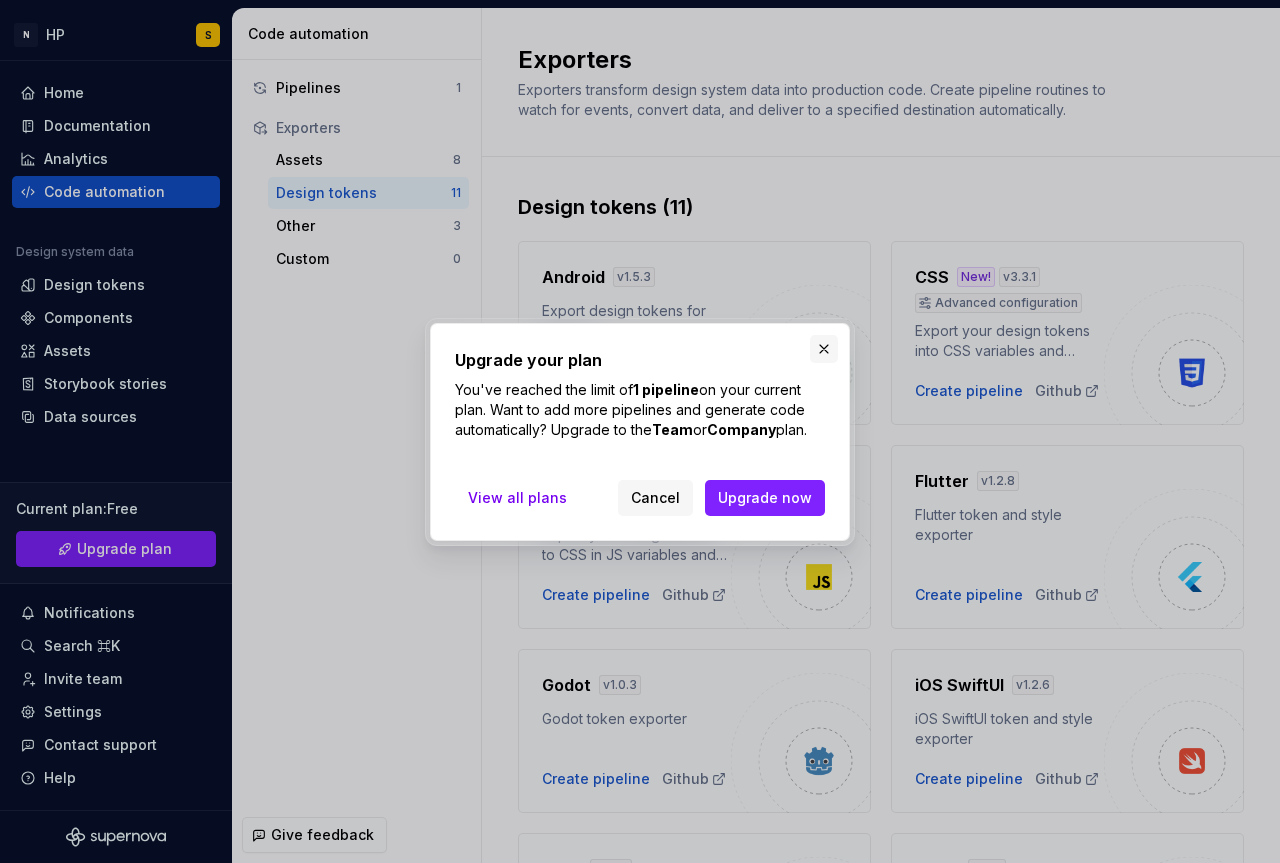 click at bounding box center (824, 349) 